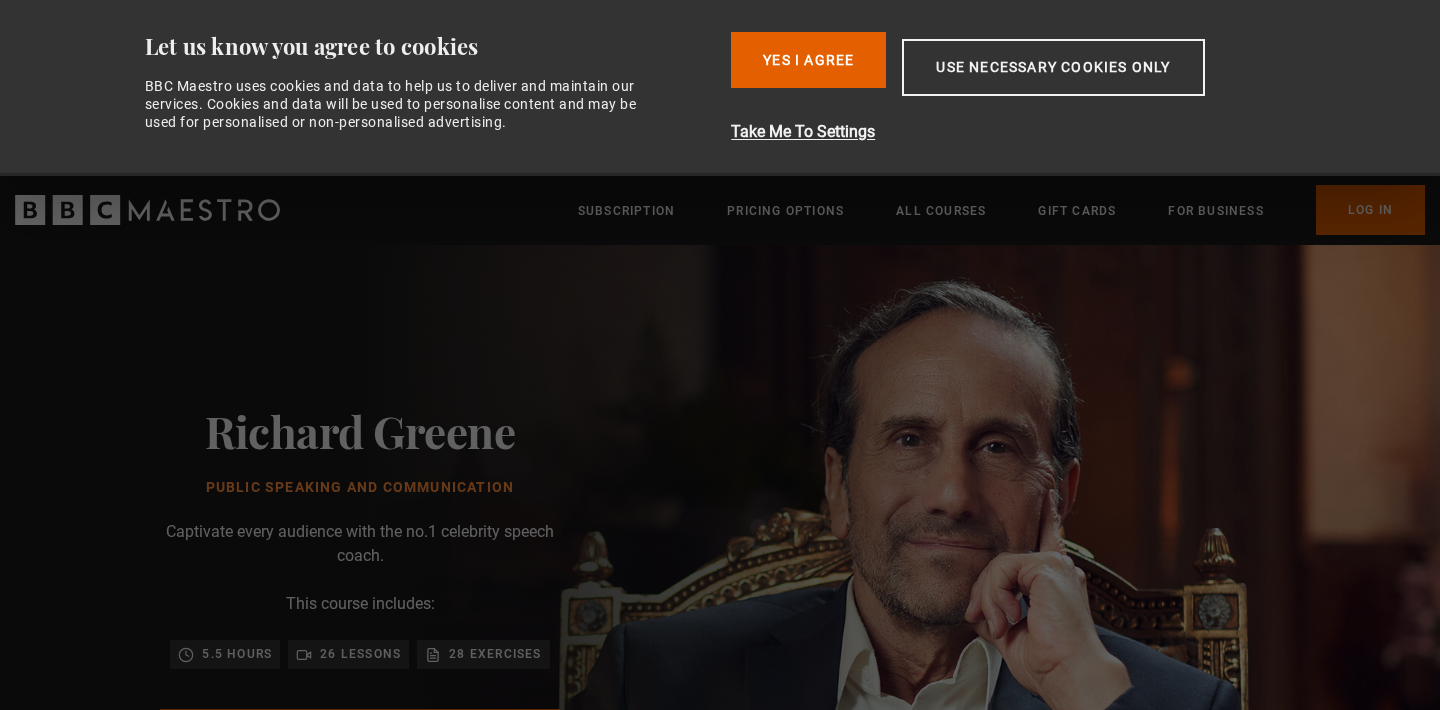 scroll, scrollTop: 0, scrollLeft: 0, axis: both 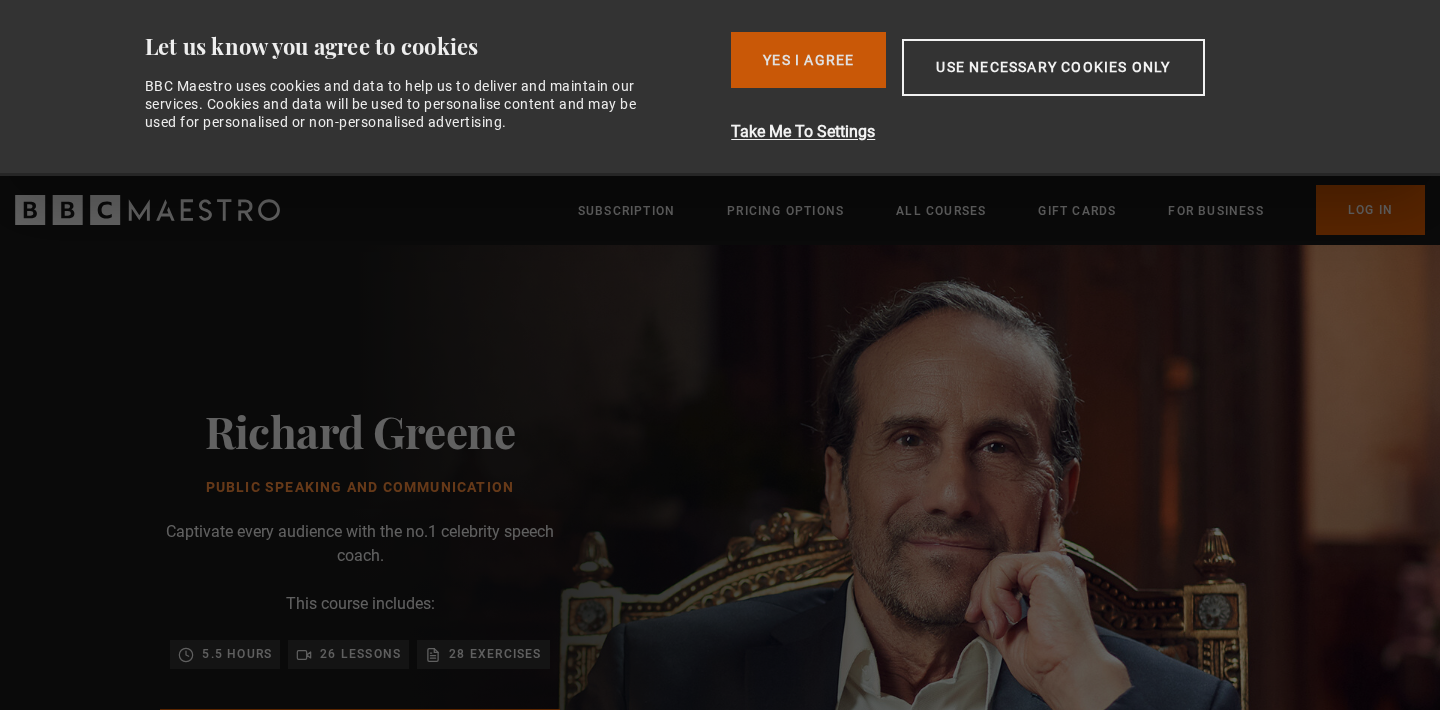 click on "Yes I Agree" at bounding box center (808, 60) 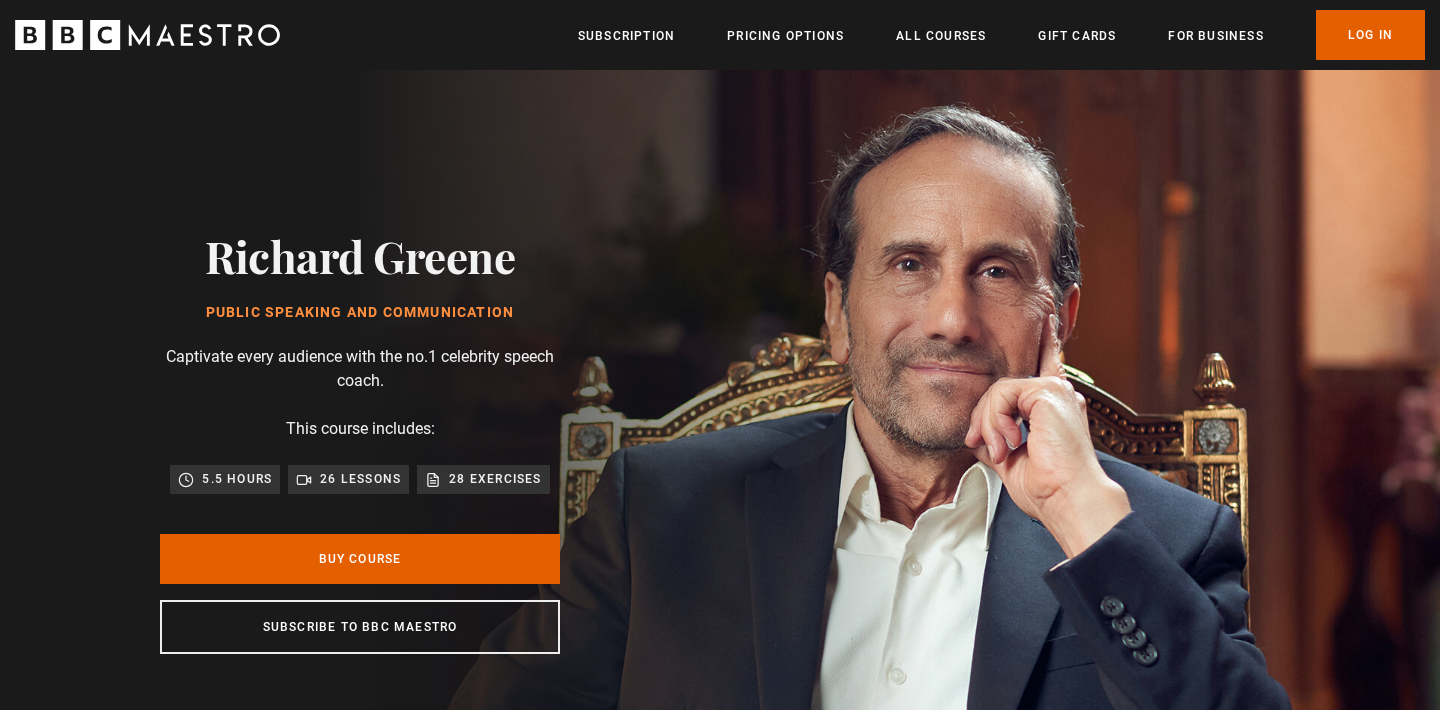 scroll, scrollTop: 0, scrollLeft: 0, axis: both 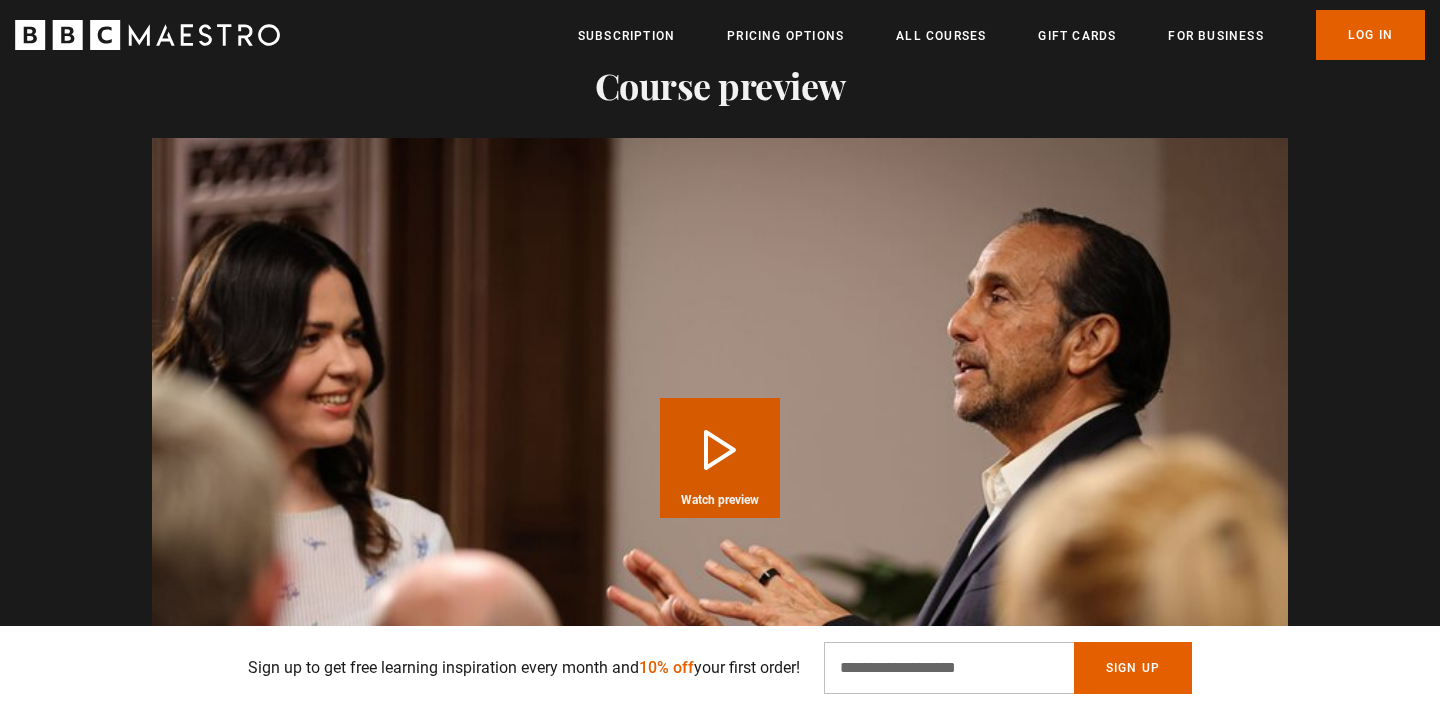 click on "Play Course overview for Public Speaking and Communication with Richard  Greene Watch preview" at bounding box center (720, 458) 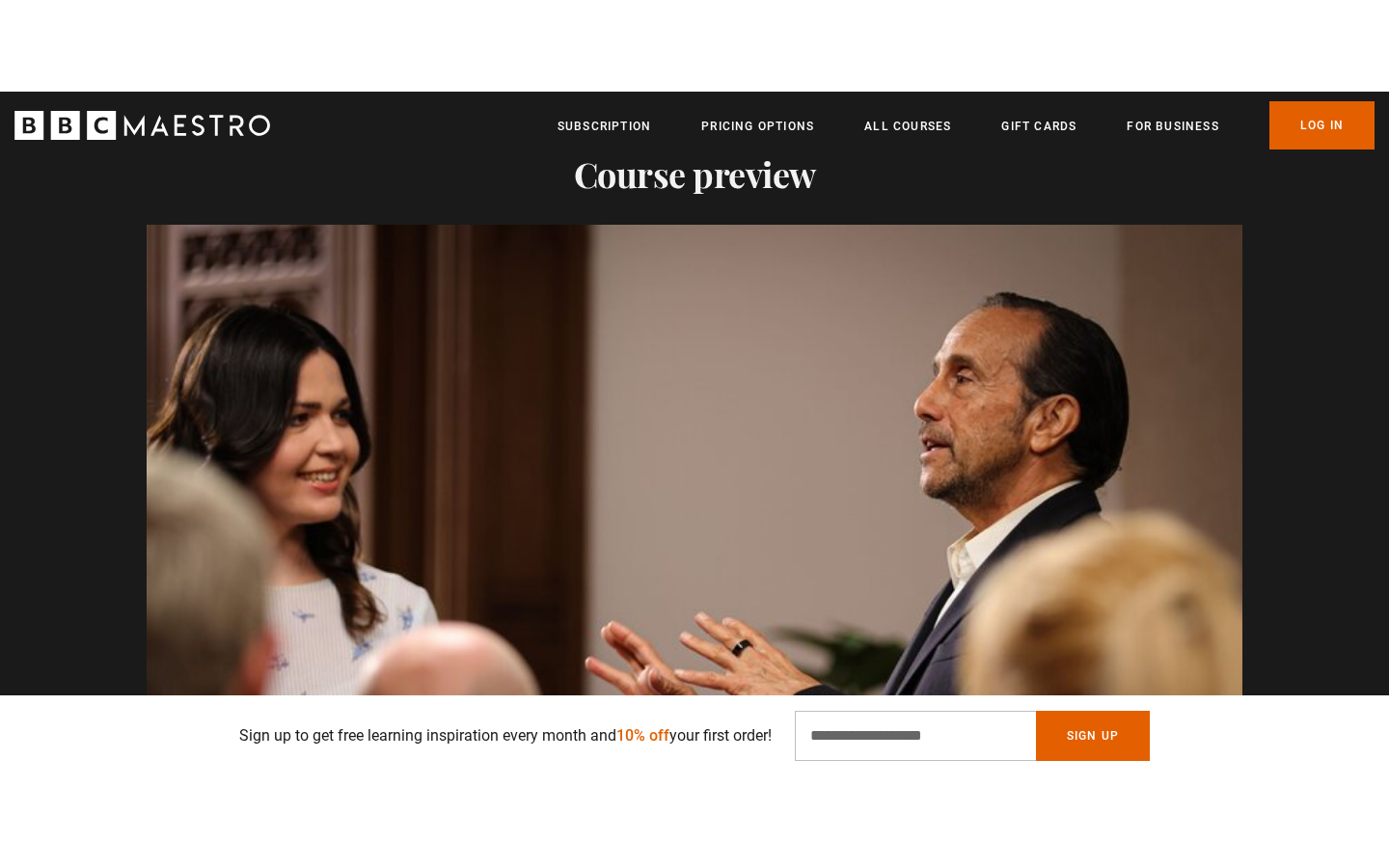 scroll, scrollTop: 1940, scrollLeft: 0, axis: vertical 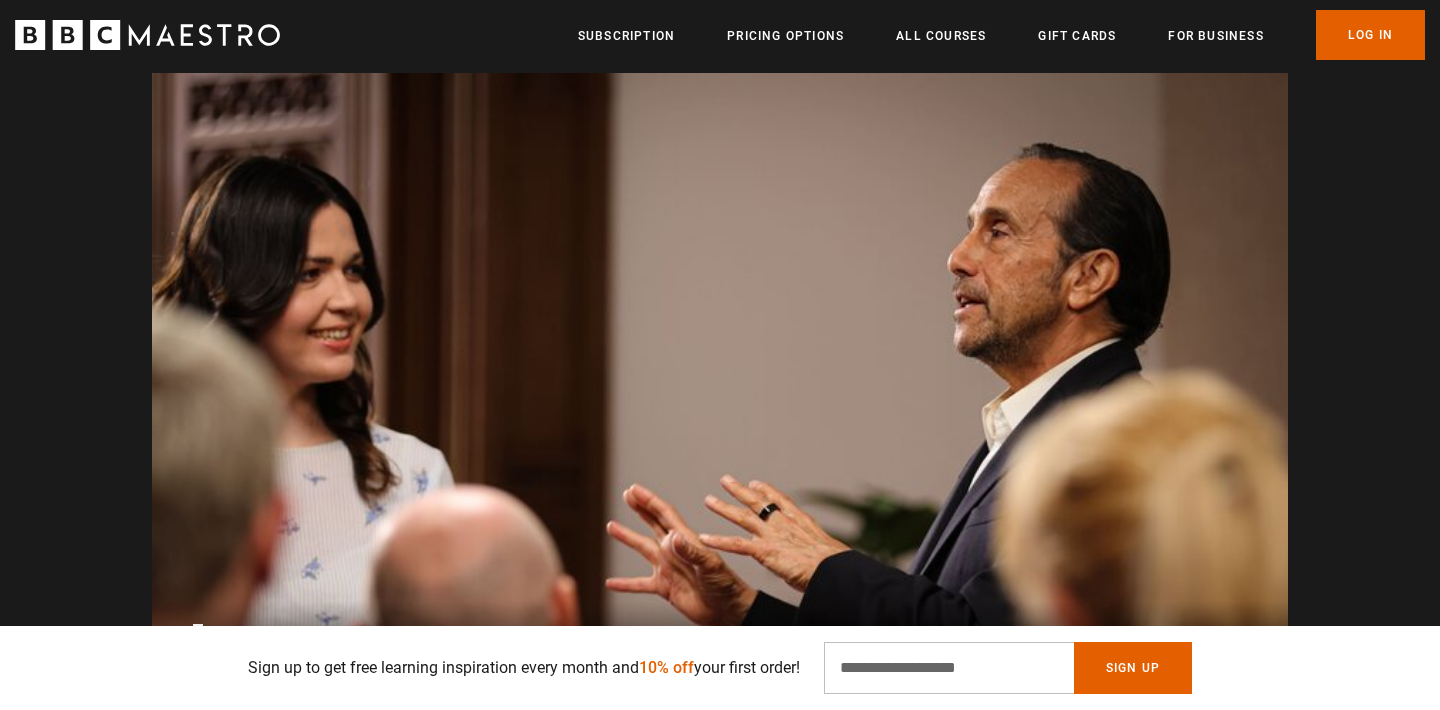 click at bounding box center (720, 392) 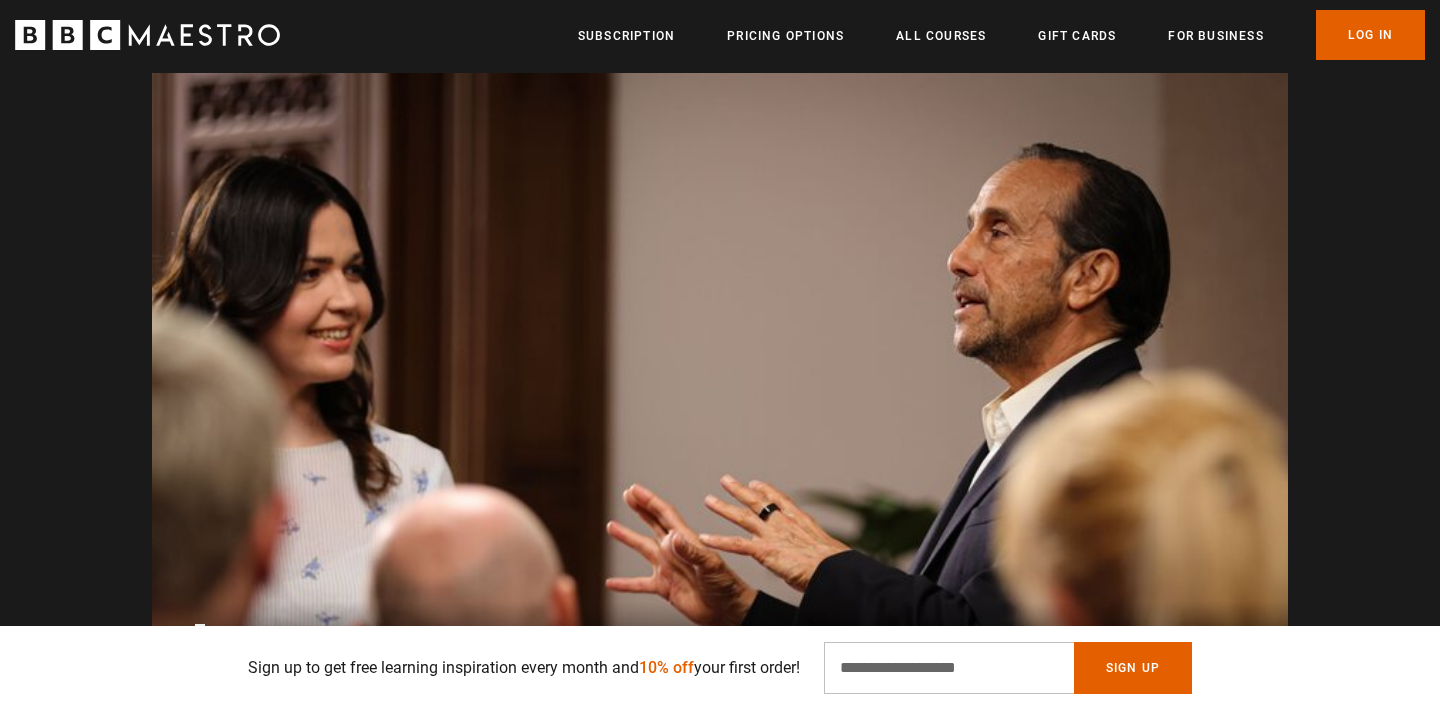 click at bounding box center (720, 392) 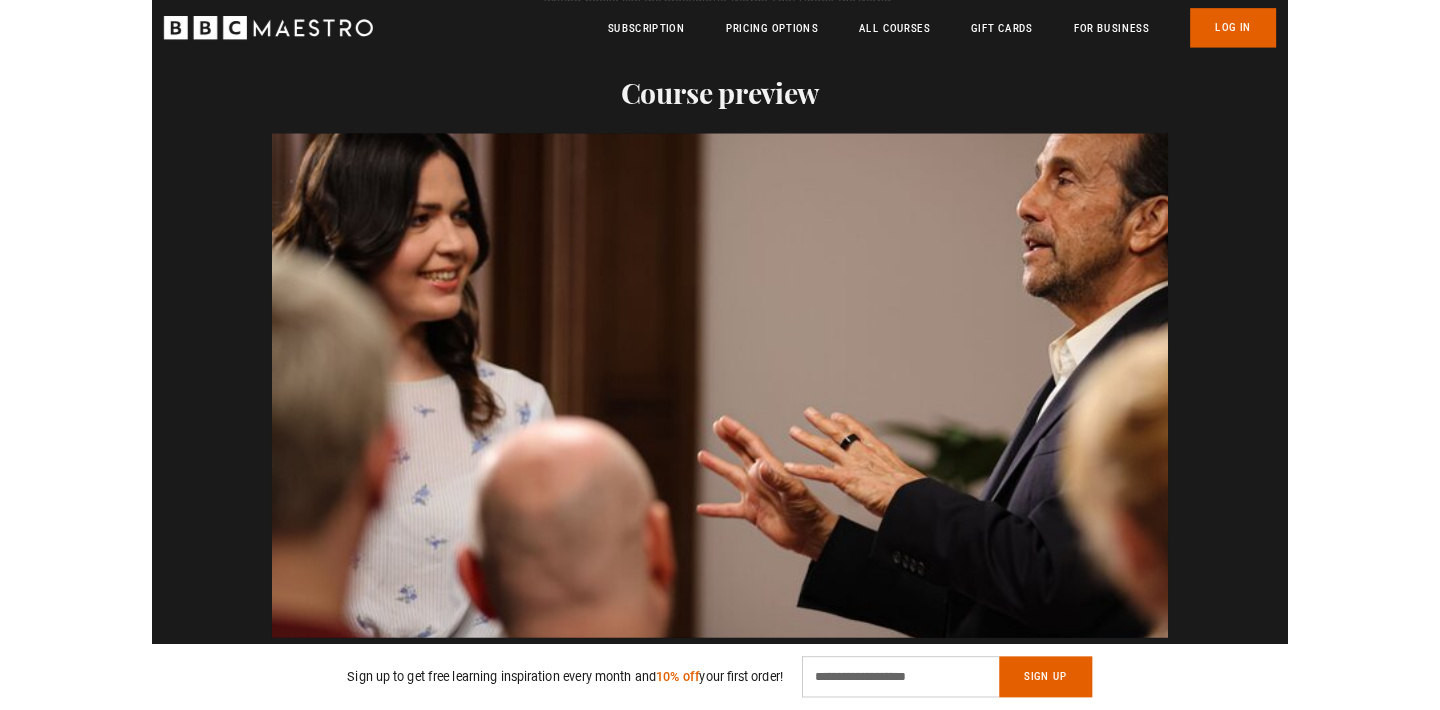scroll, scrollTop: 0, scrollLeft: 3144, axis: horizontal 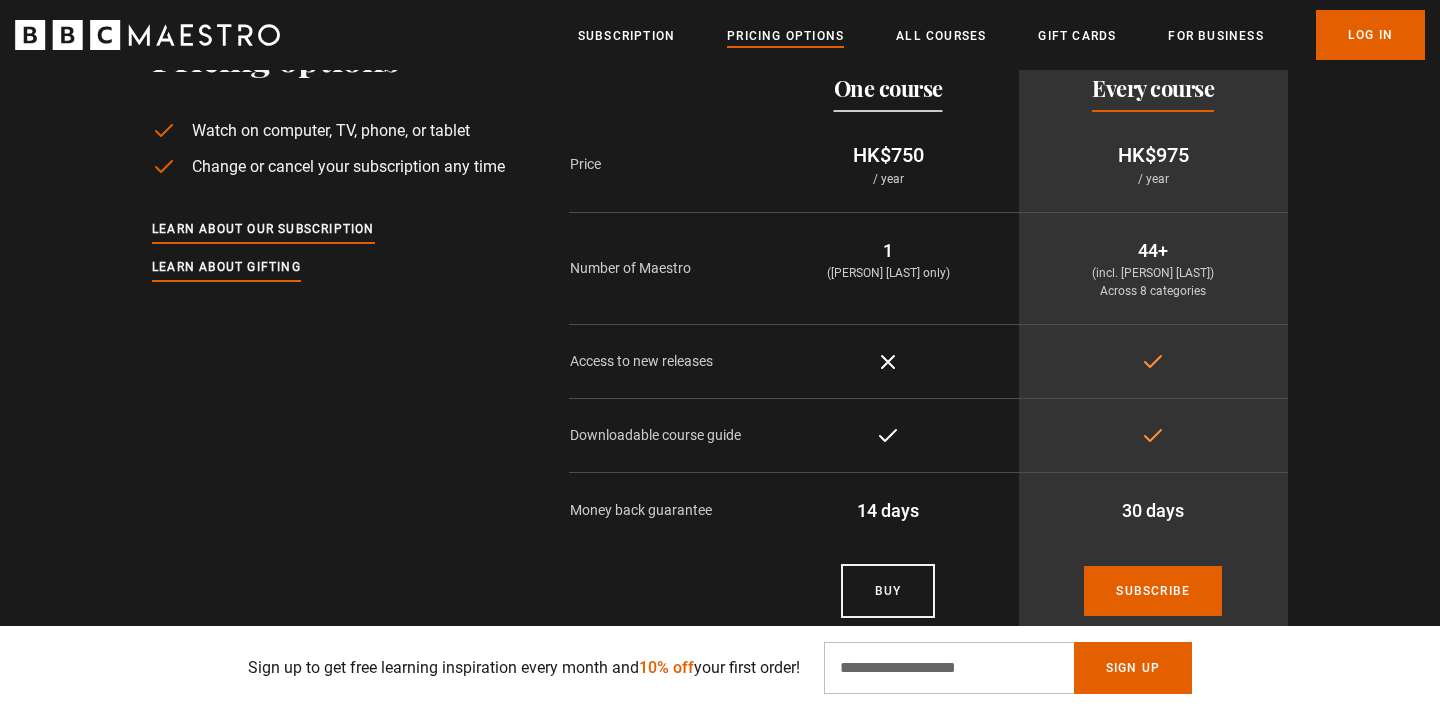 click on "Pricing Options" at bounding box center [785, 36] 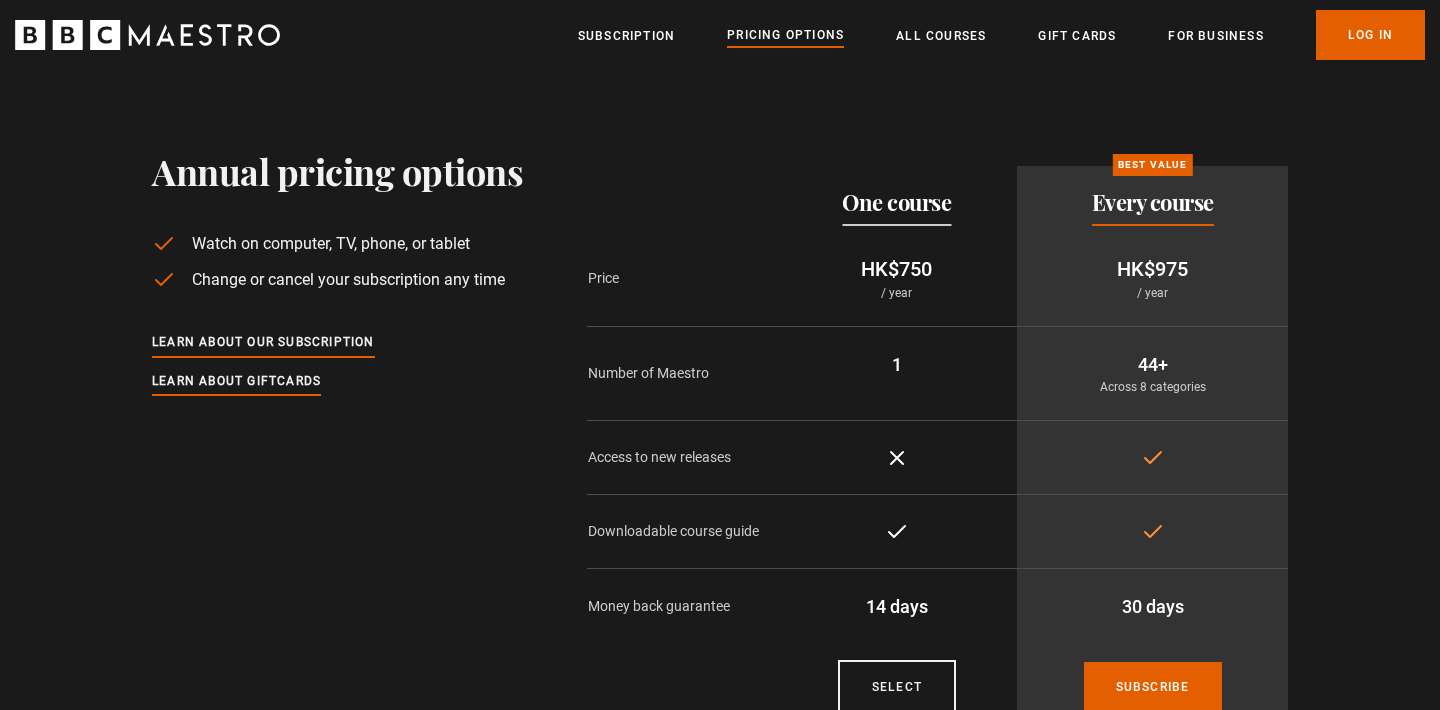 scroll, scrollTop: 0, scrollLeft: 0, axis: both 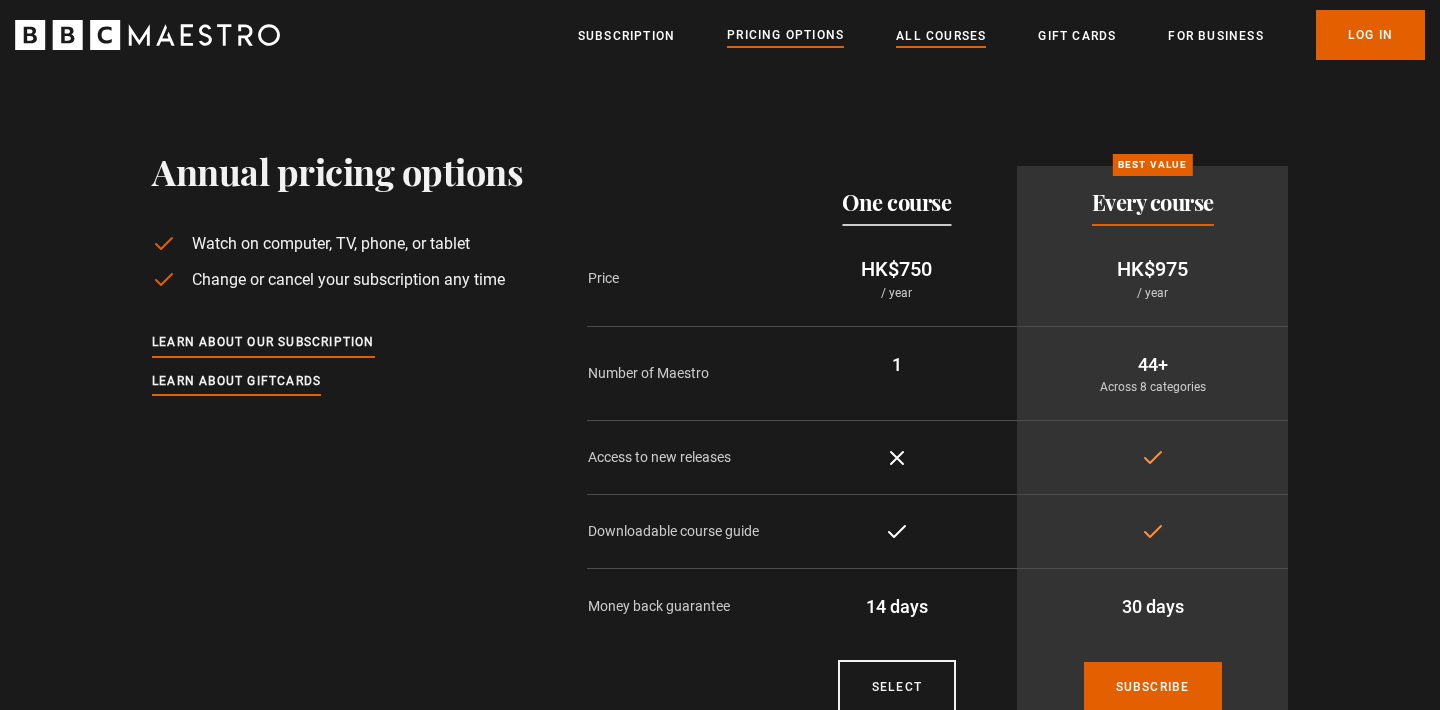 click on "All Courses" at bounding box center [941, 36] 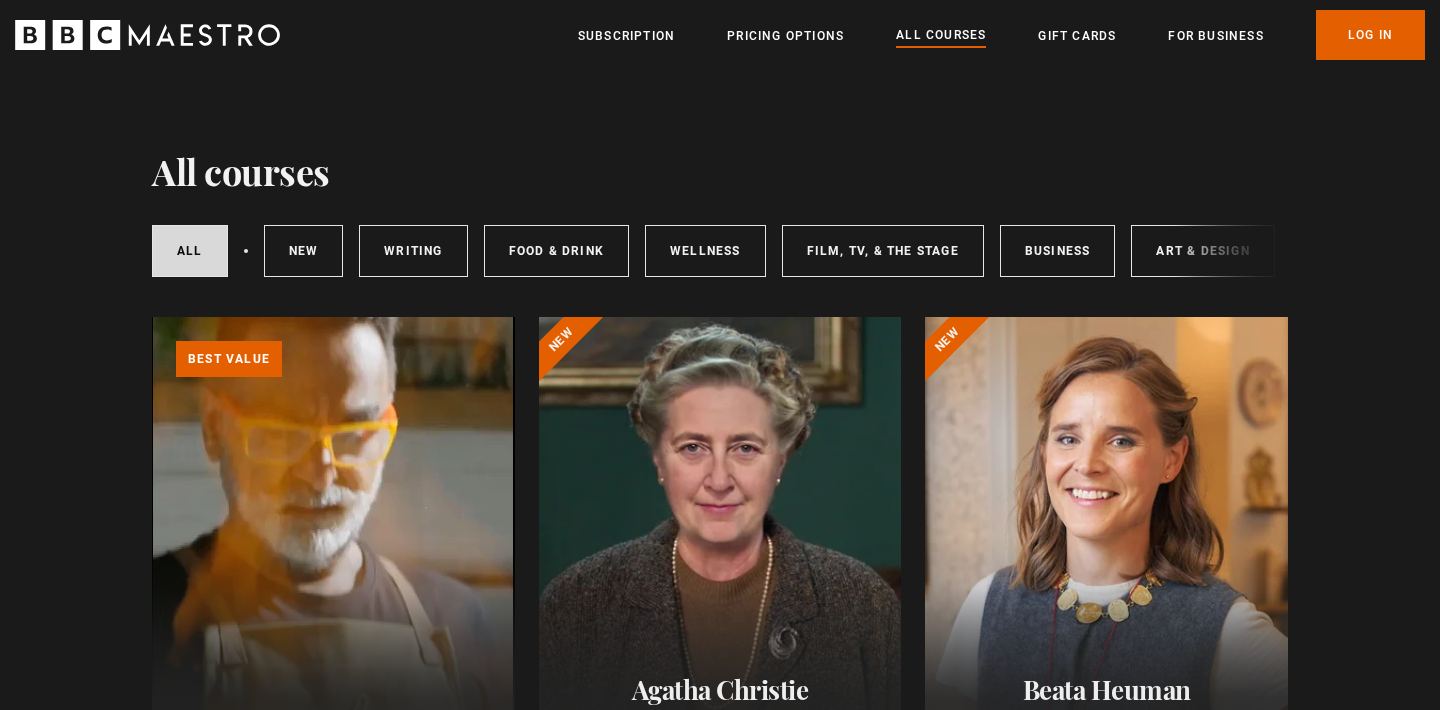 scroll, scrollTop: 0, scrollLeft: 0, axis: both 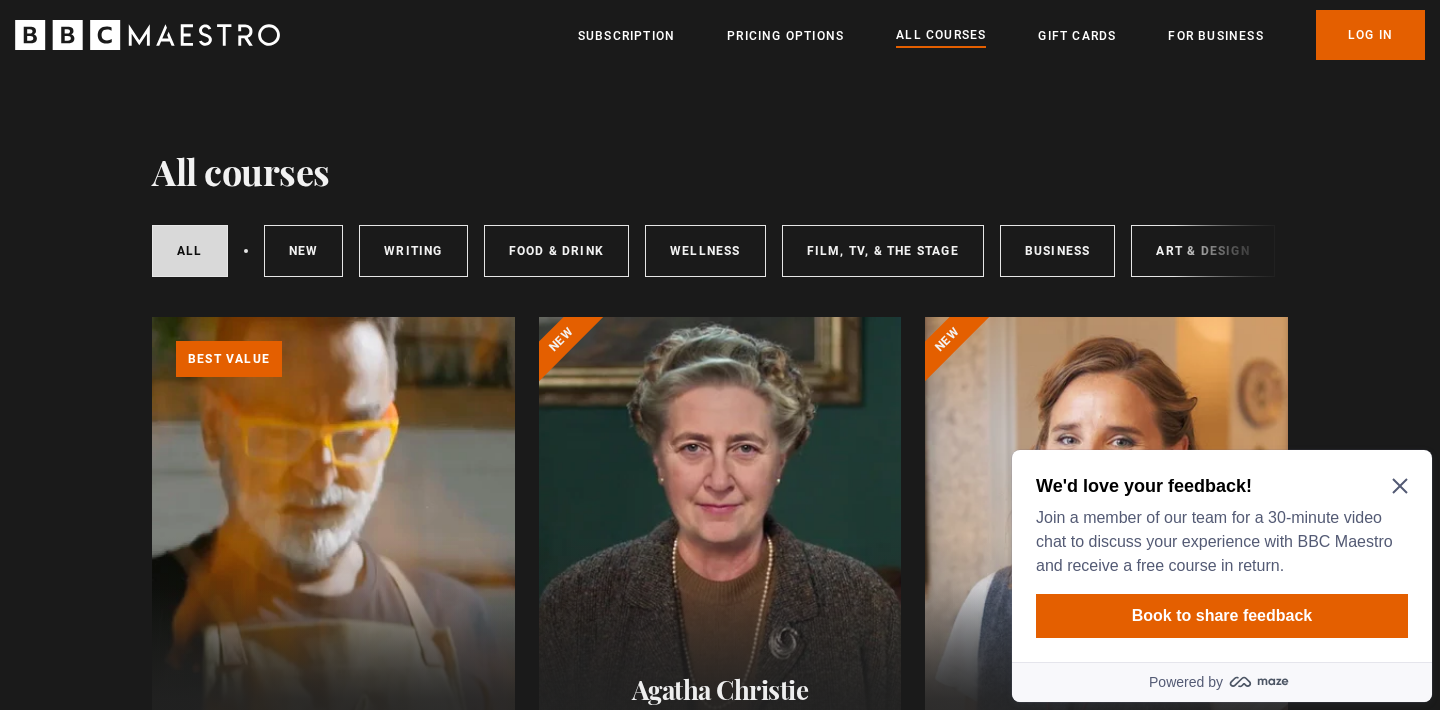 click on "We'd love your feedback! Join a member of our team for a 30-minute video chat to discuss your experience with BBC Maestro and receive a free course in return. Book to share feedback" at bounding box center [1222, 556] 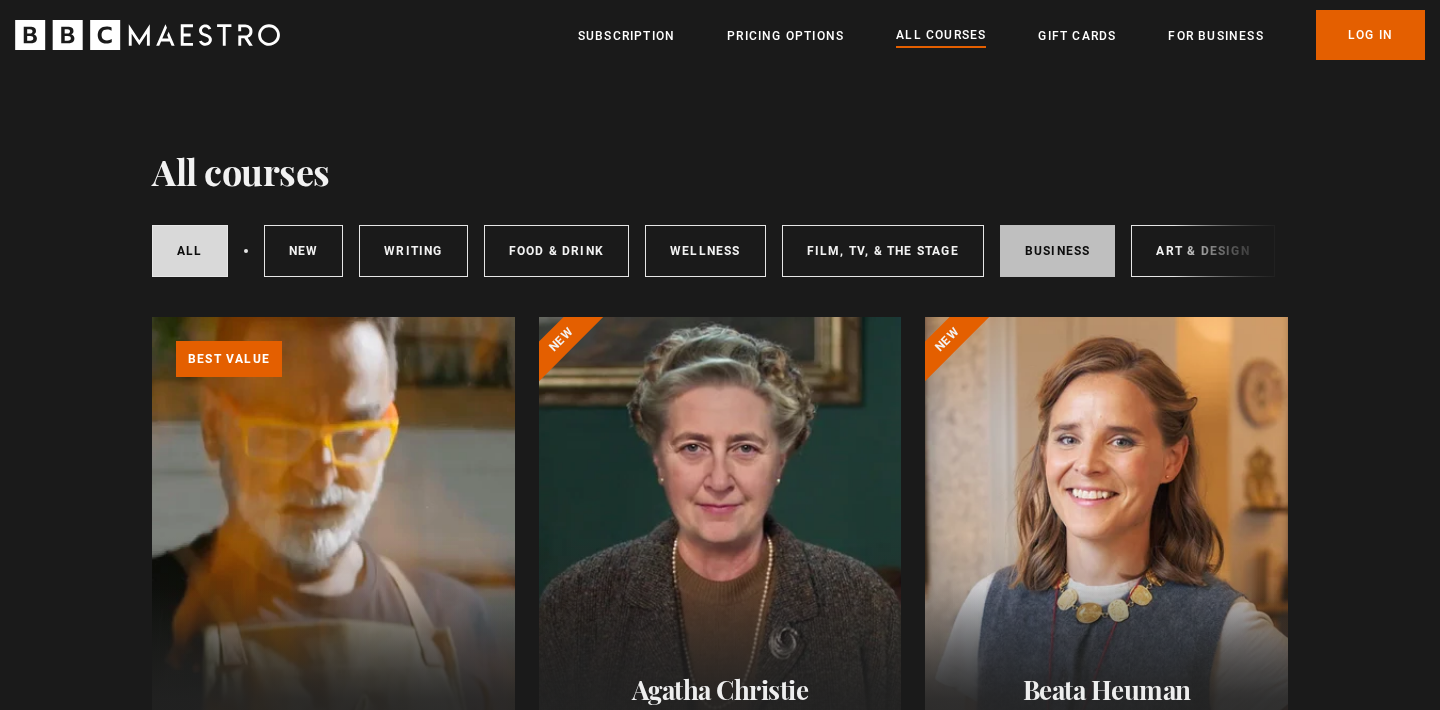 click on "Business" at bounding box center [1058, 251] 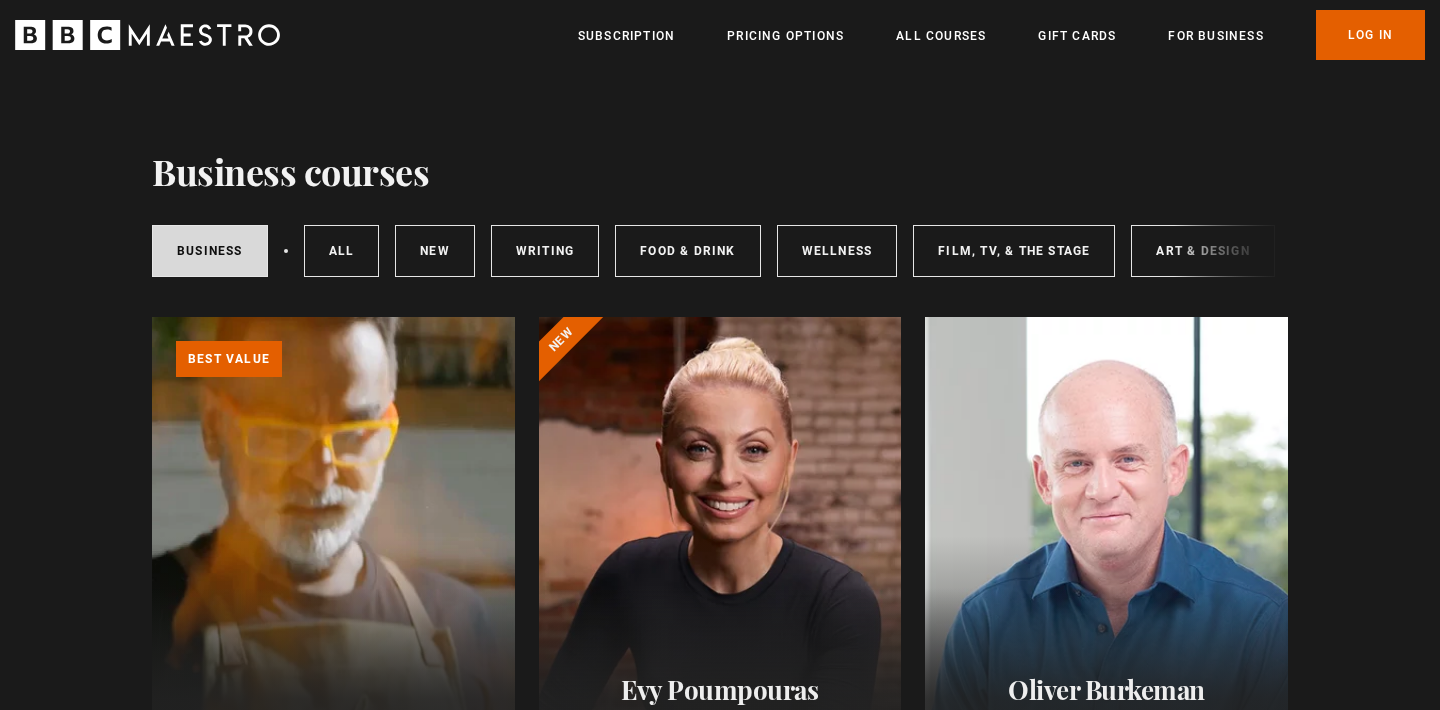 scroll, scrollTop: 0, scrollLeft: 0, axis: both 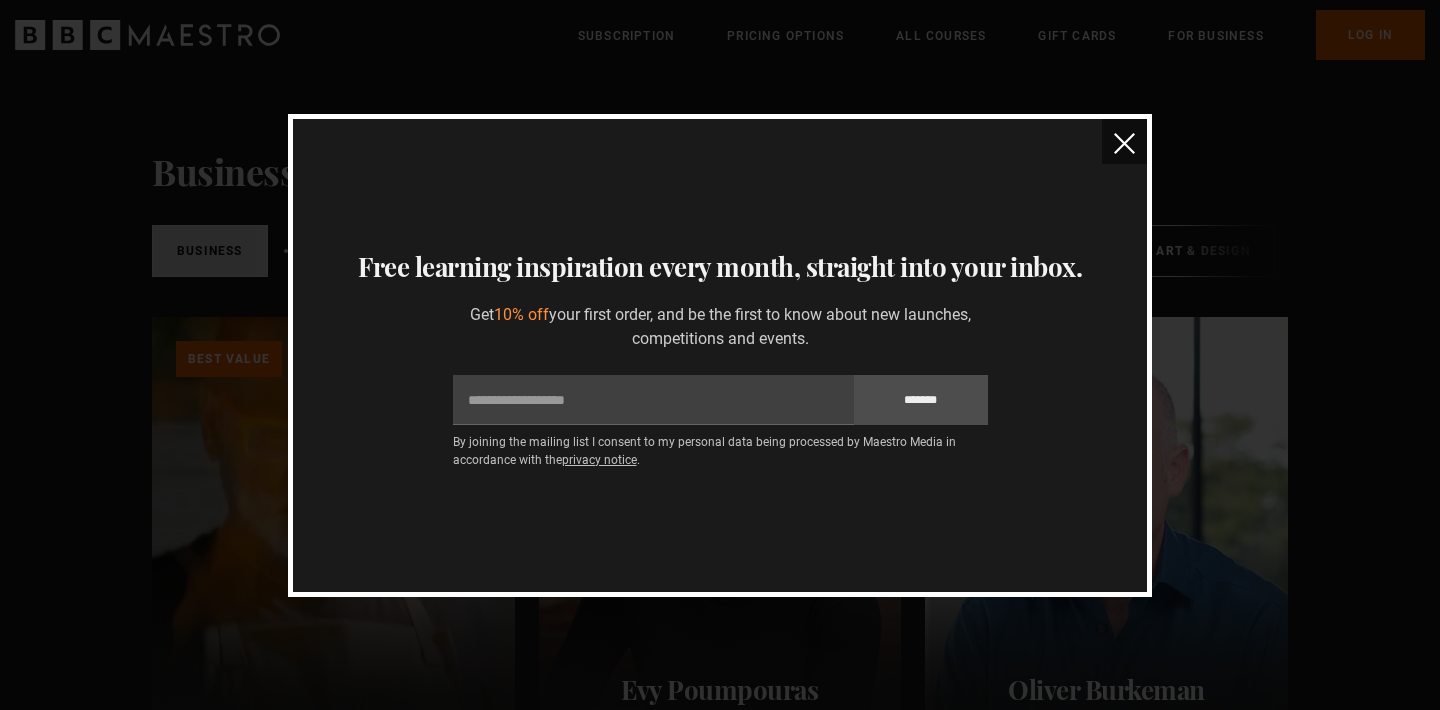 click at bounding box center [1124, 141] 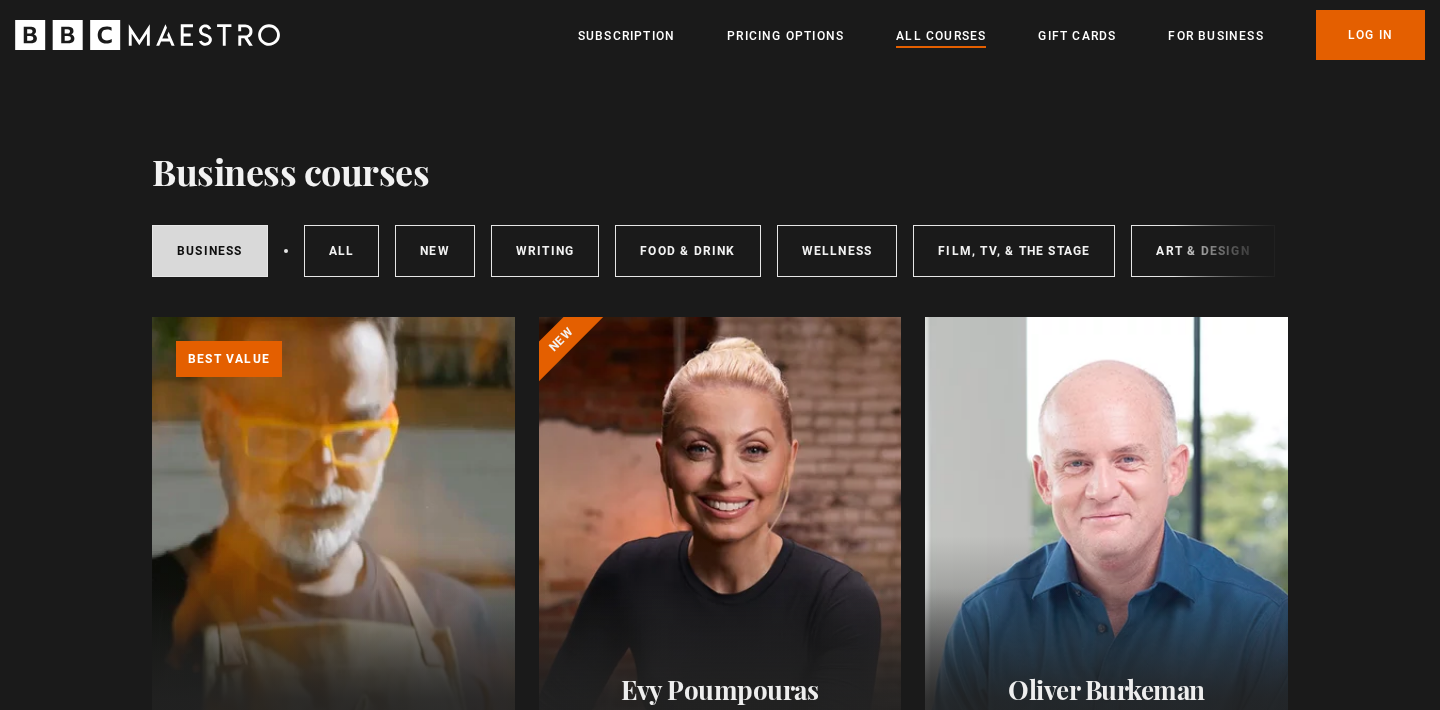 click on "All Courses" at bounding box center (941, 36) 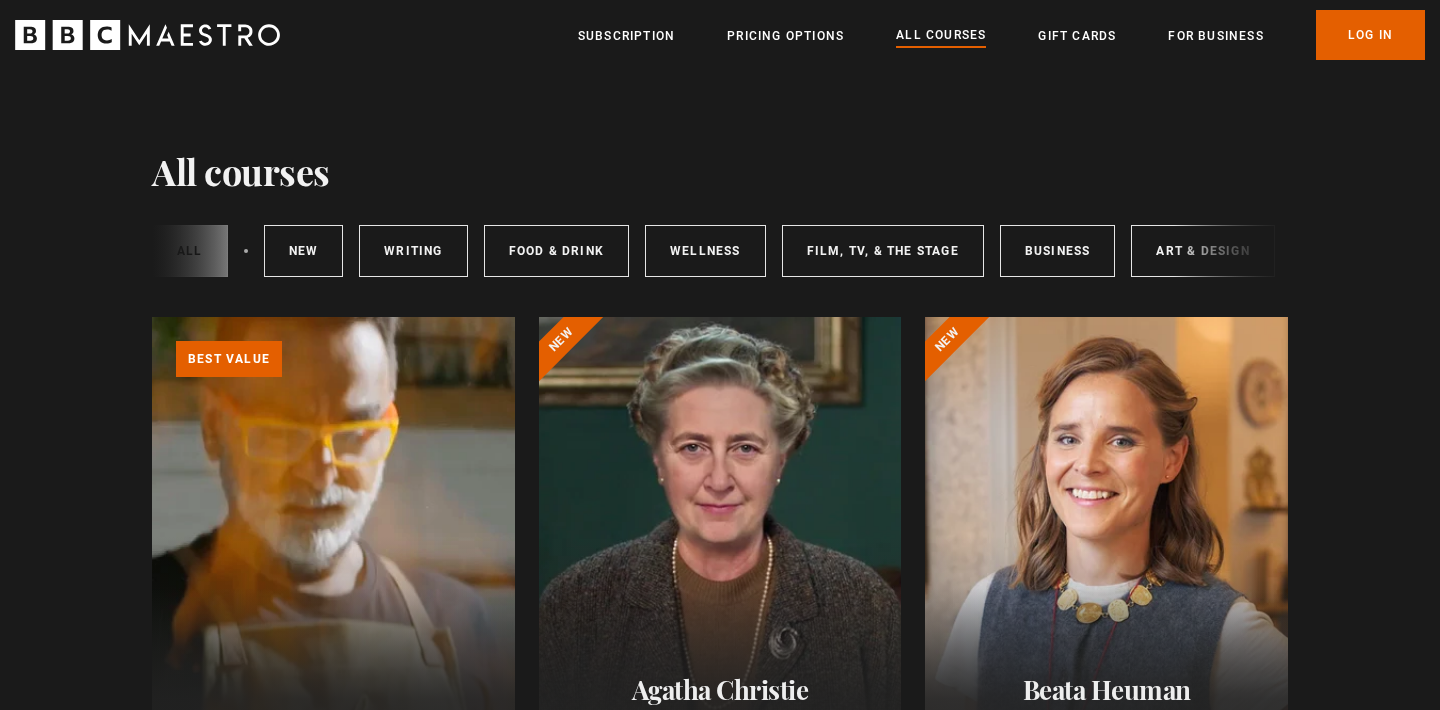 scroll, scrollTop: 0, scrollLeft: 0, axis: both 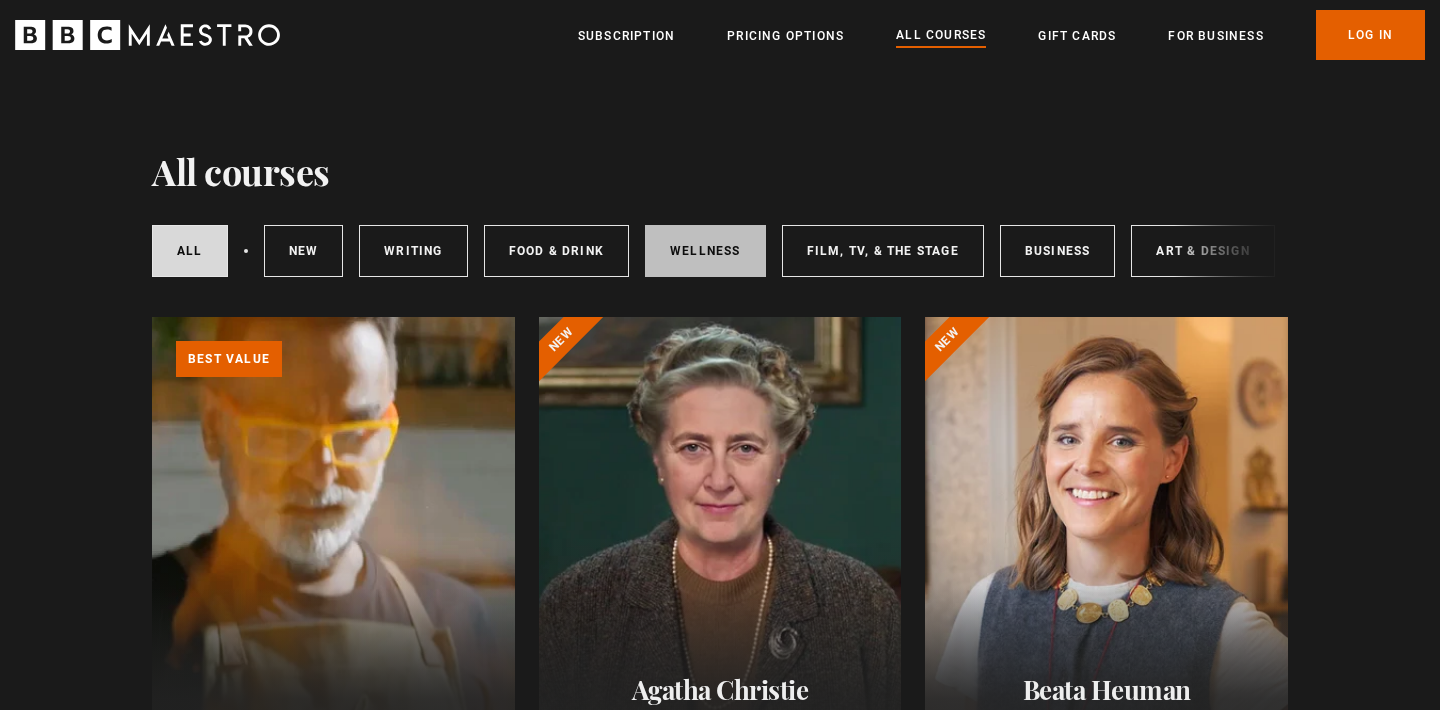 click on "Wellness" at bounding box center [705, 251] 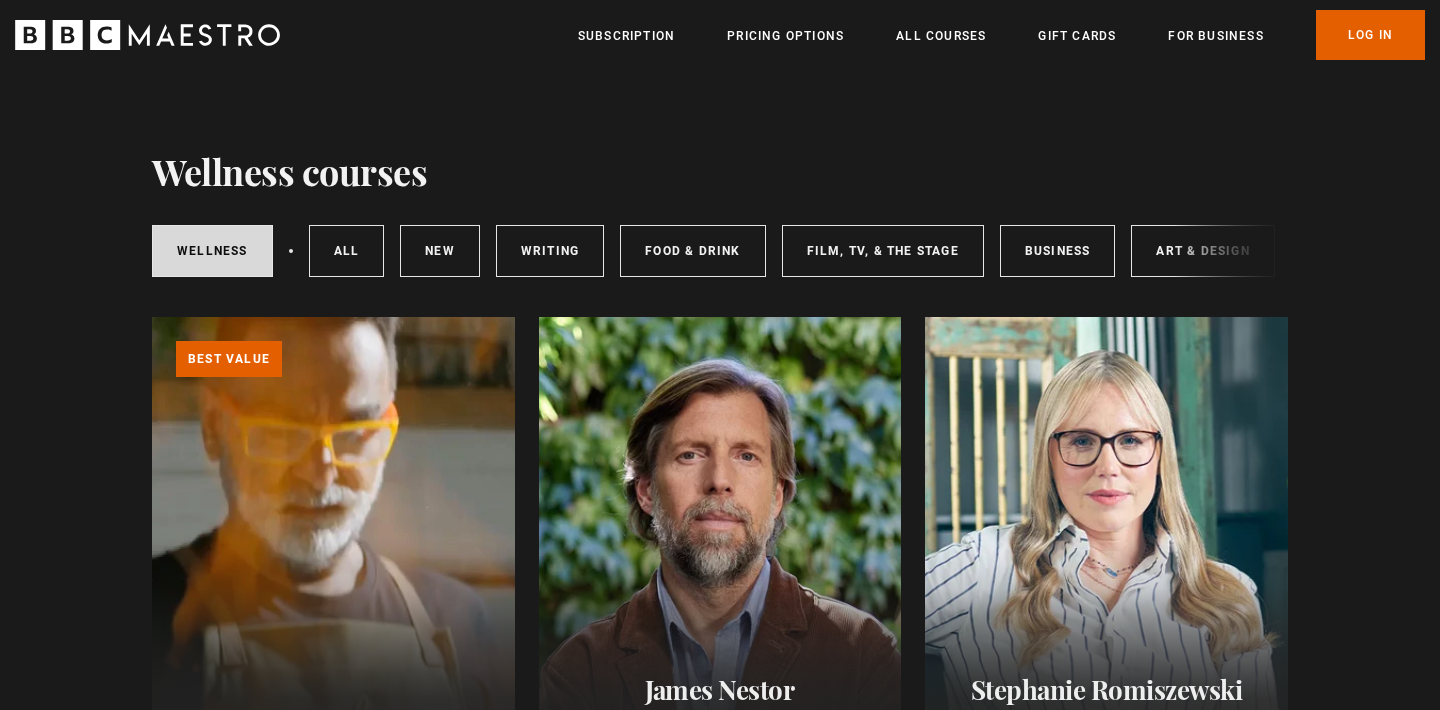 scroll, scrollTop: 0, scrollLeft: 0, axis: both 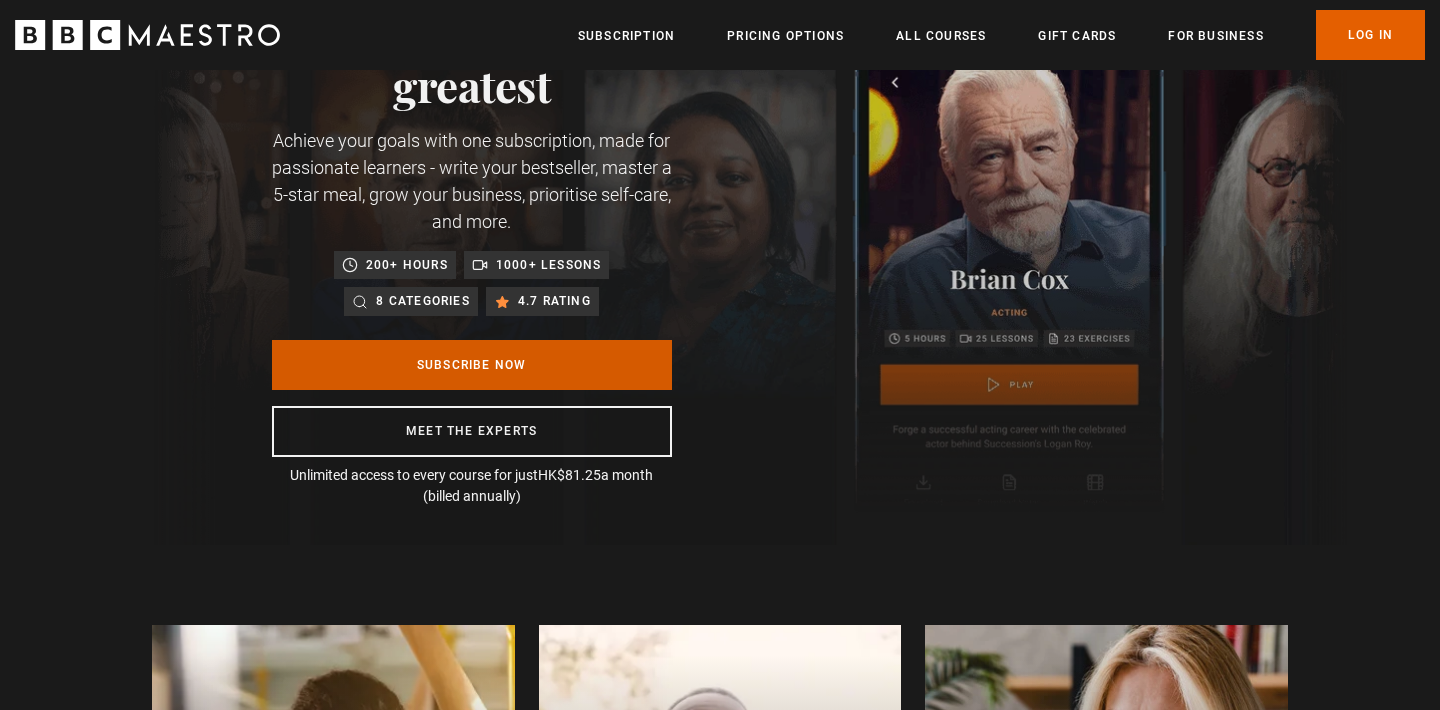 click on "Subscribe Now" at bounding box center [472, 365] 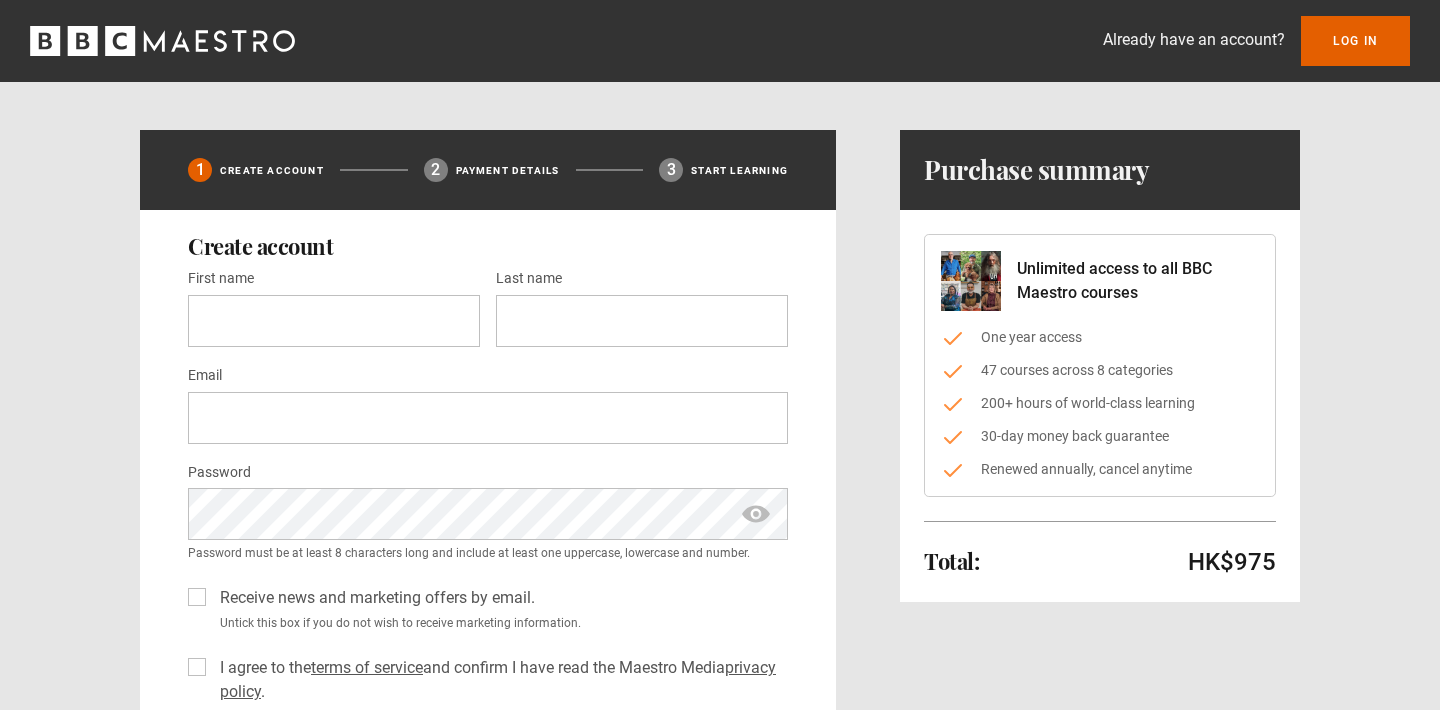 scroll, scrollTop: 0, scrollLeft: 0, axis: both 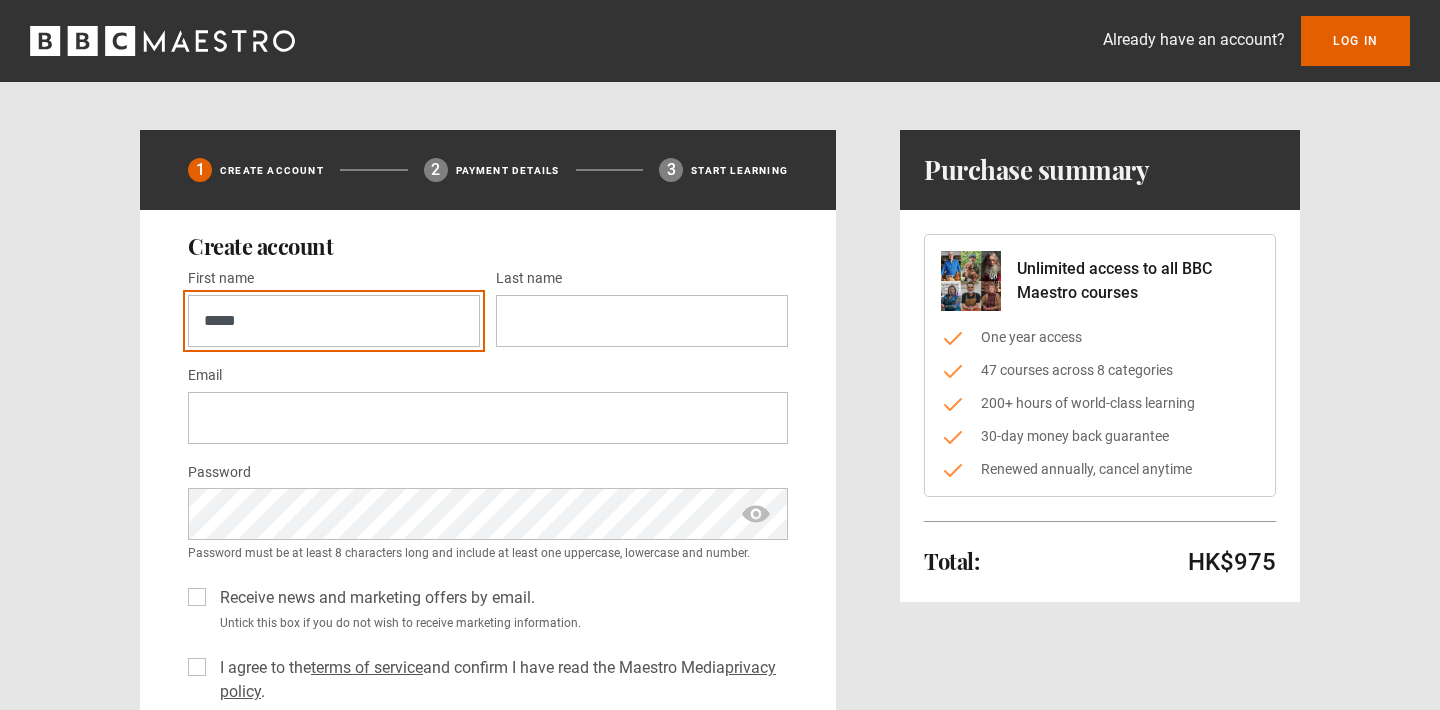 type on "*****" 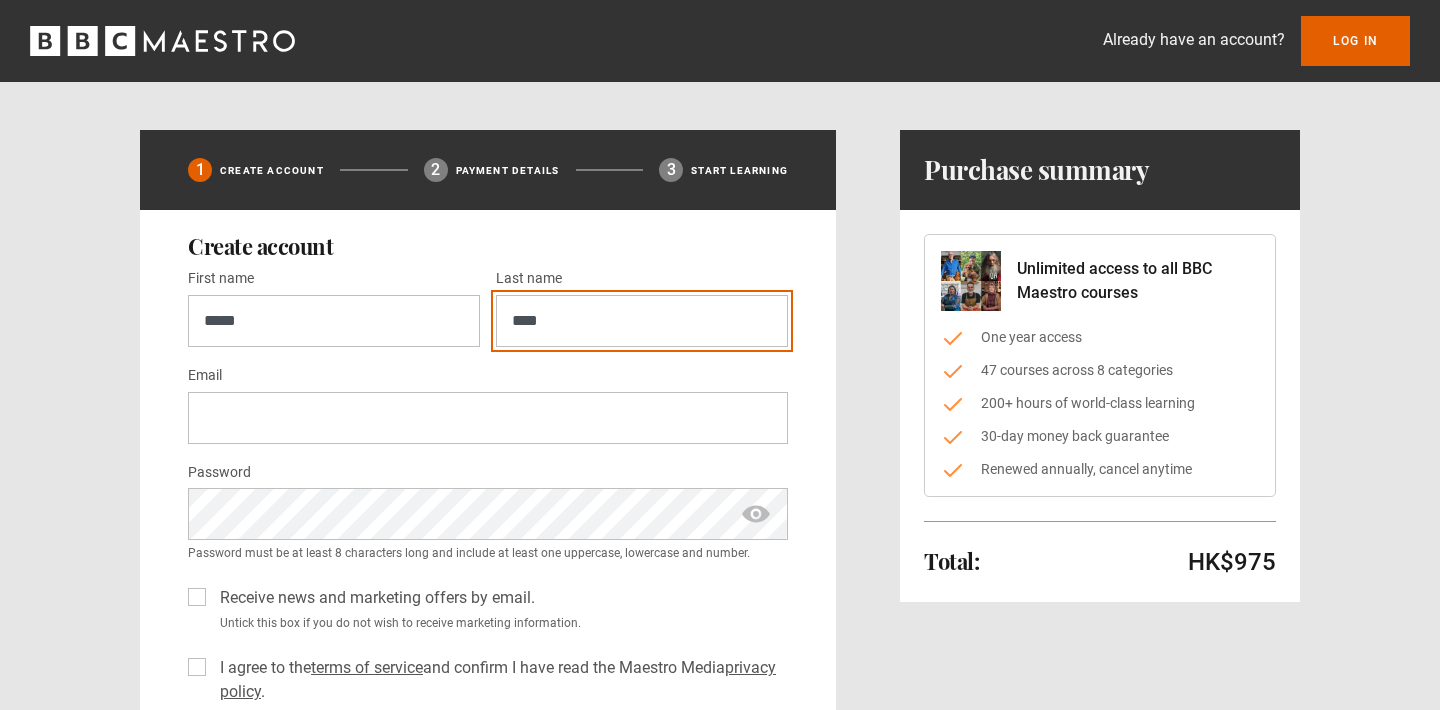 type on "****" 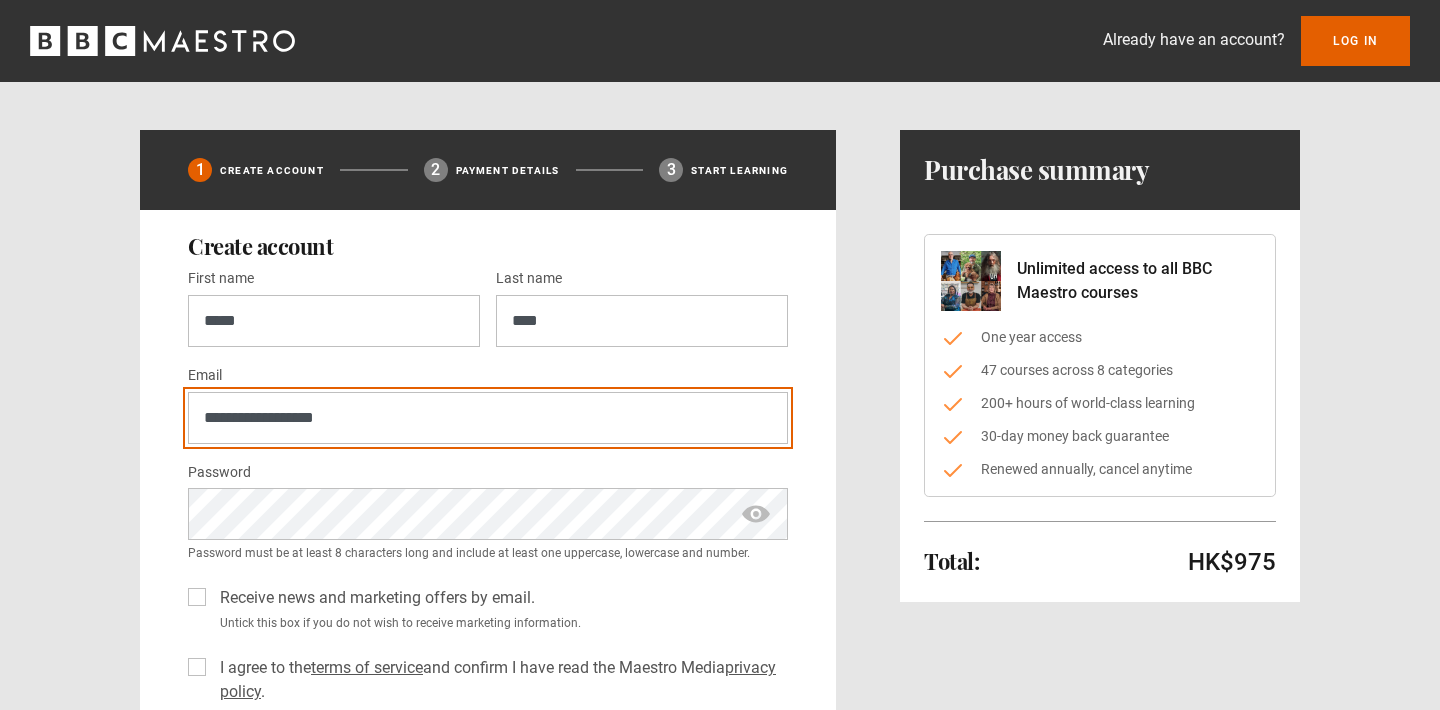 type on "**********" 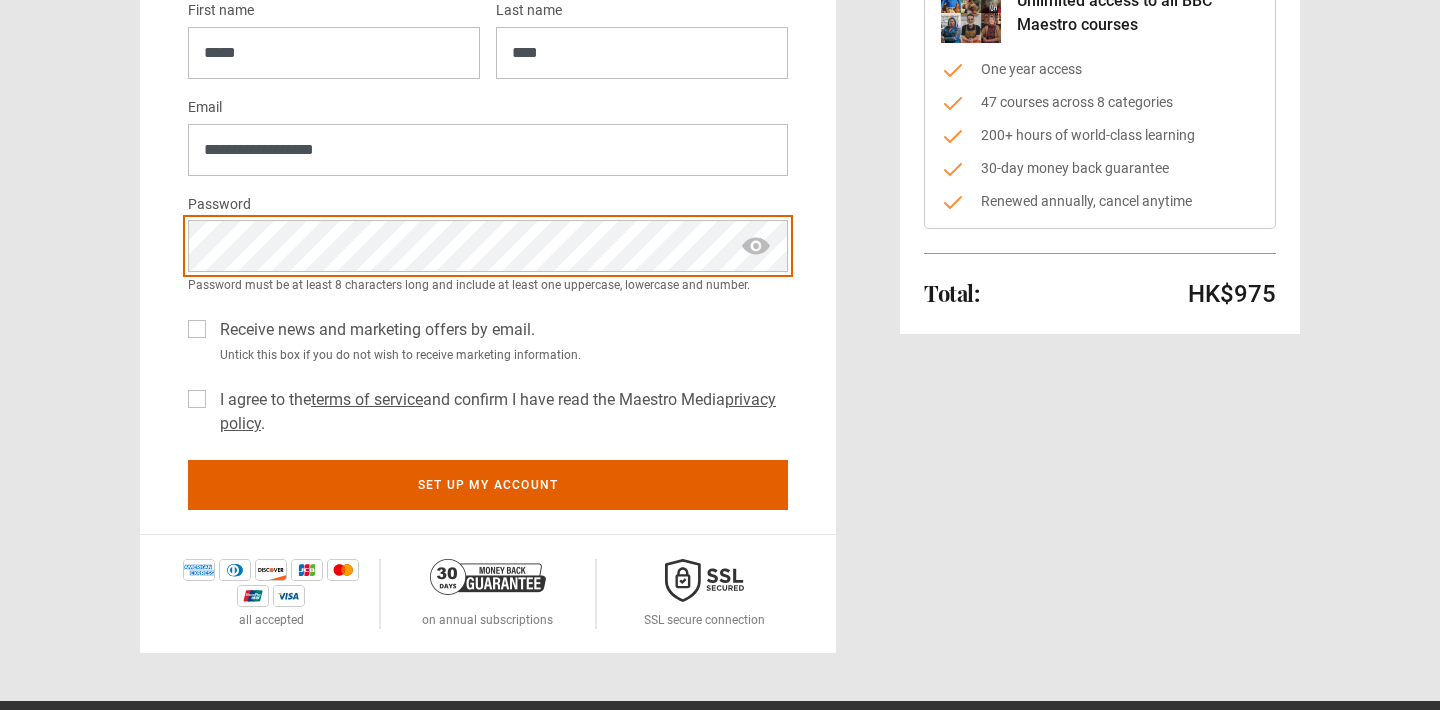 scroll, scrollTop: 286, scrollLeft: 0, axis: vertical 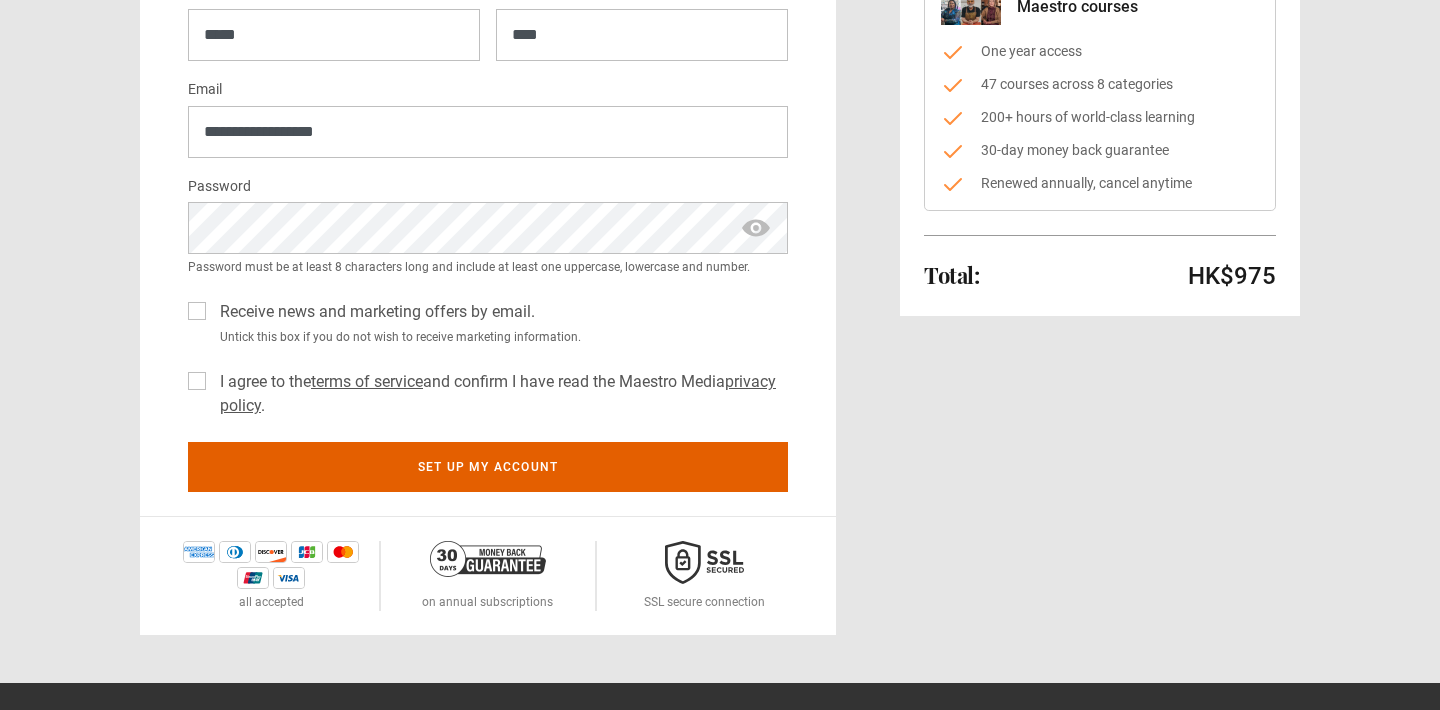 click on "Receive news and marketing offers by email." at bounding box center [373, 312] 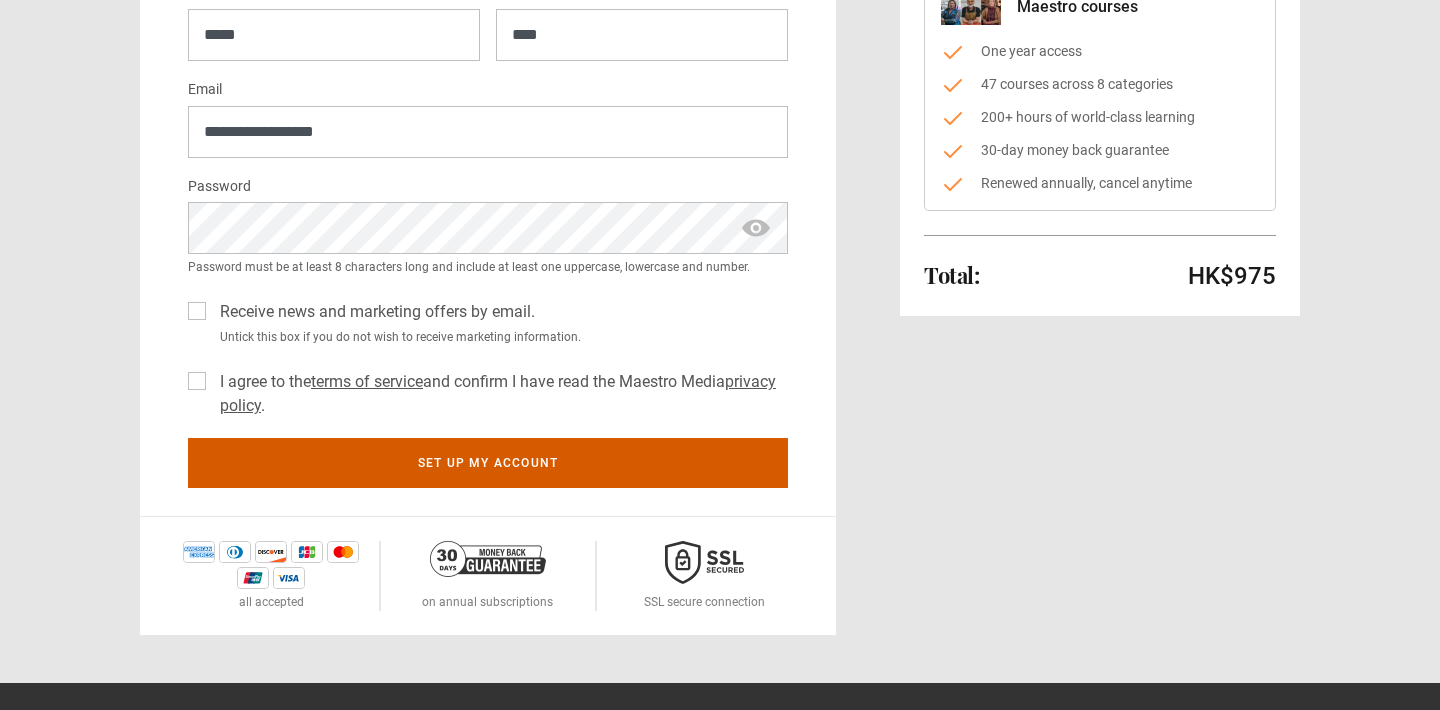 click on "Set up my account" at bounding box center [488, 463] 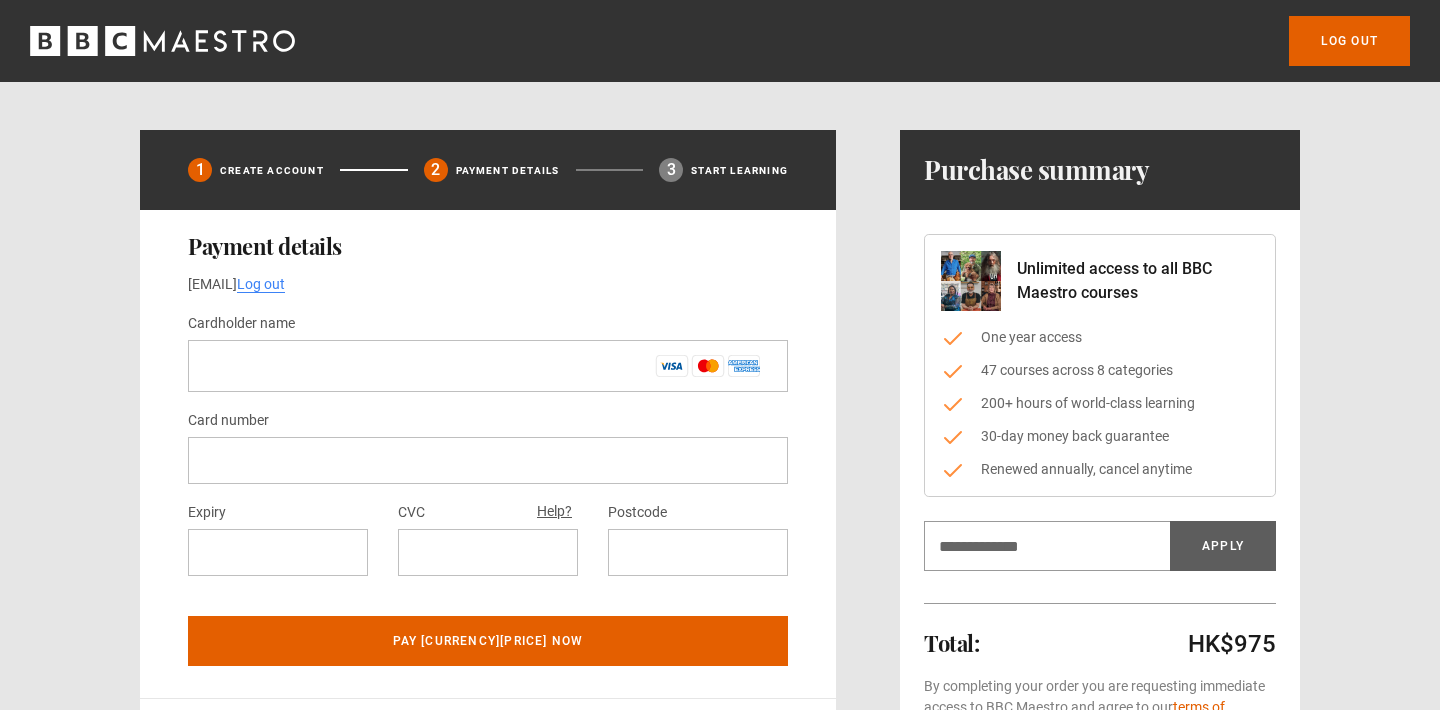 scroll, scrollTop: 0, scrollLeft: 0, axis: both 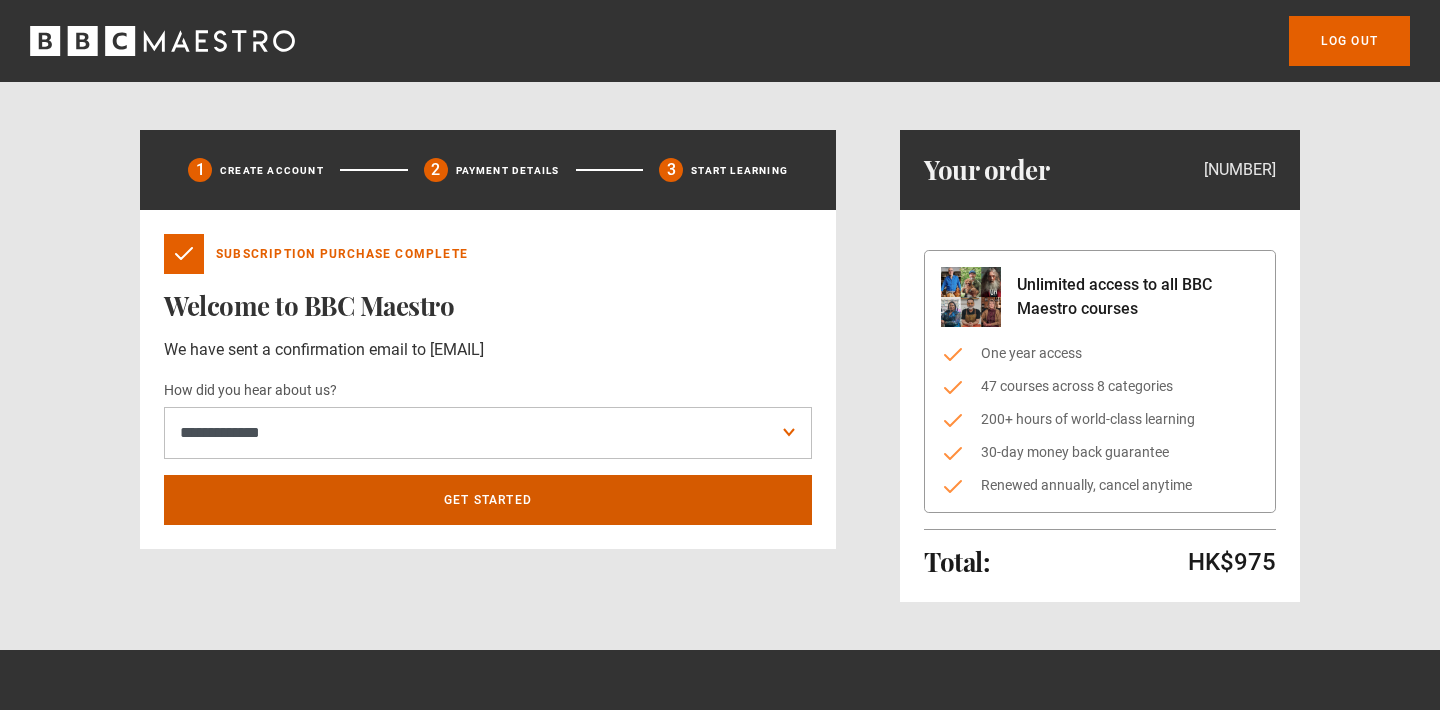 click on "Get Started" at bounding box center (488, 500) 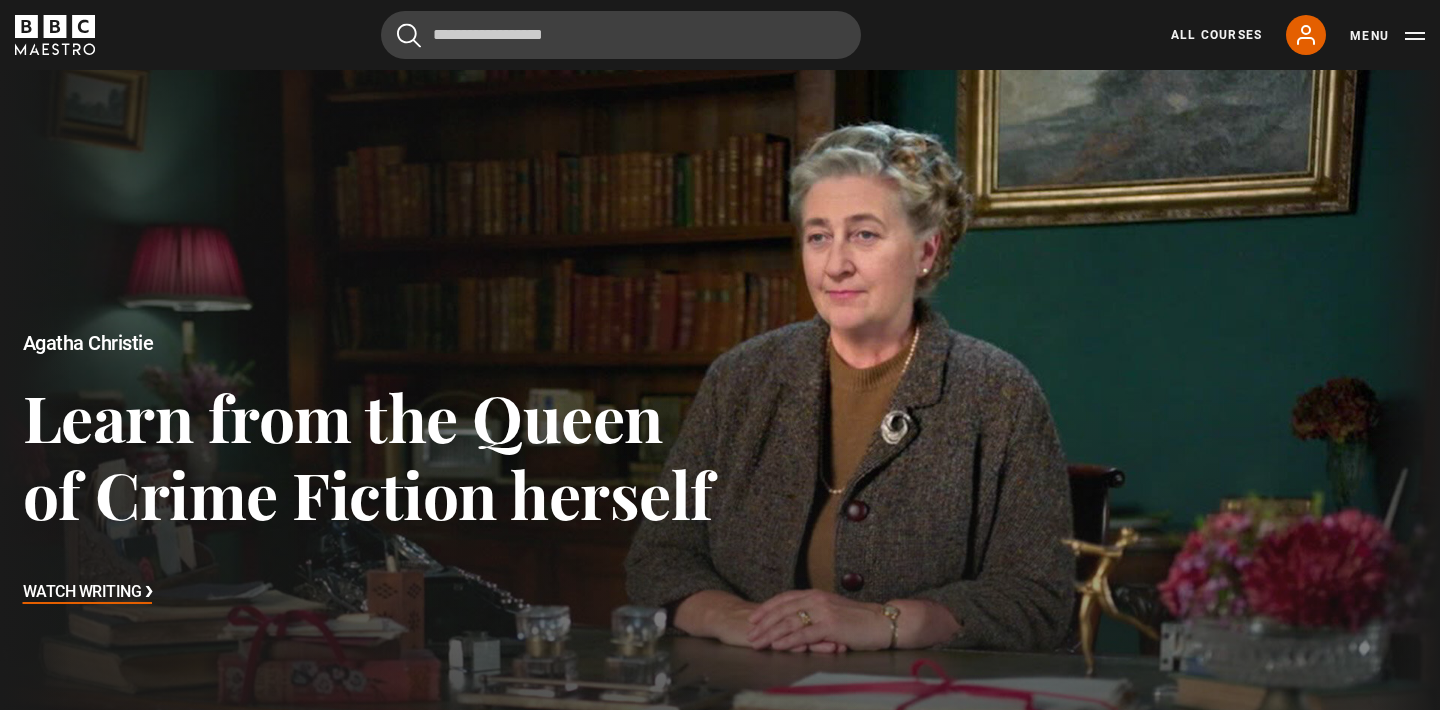 scroll, scrollTop: 694, scrollLeft: 0, axis: vertical 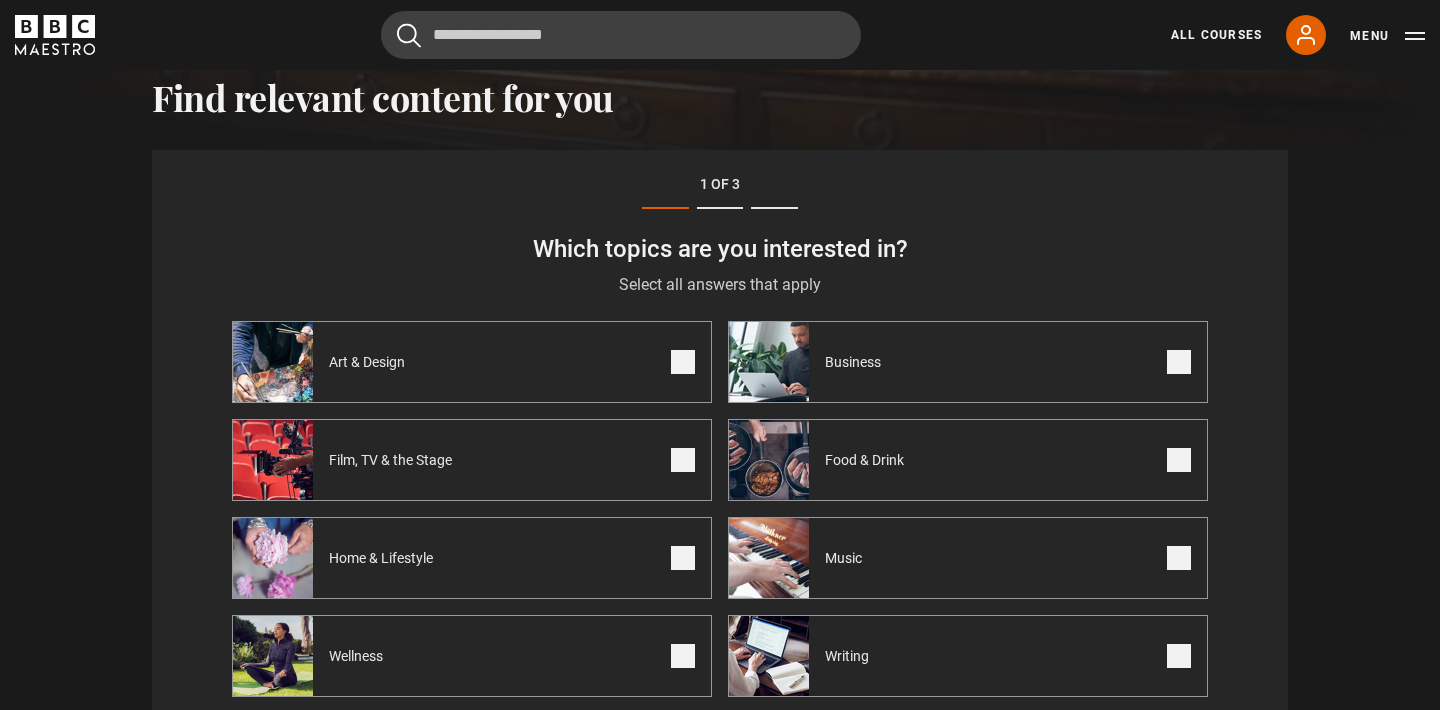 click at bounding box center [769, 362] 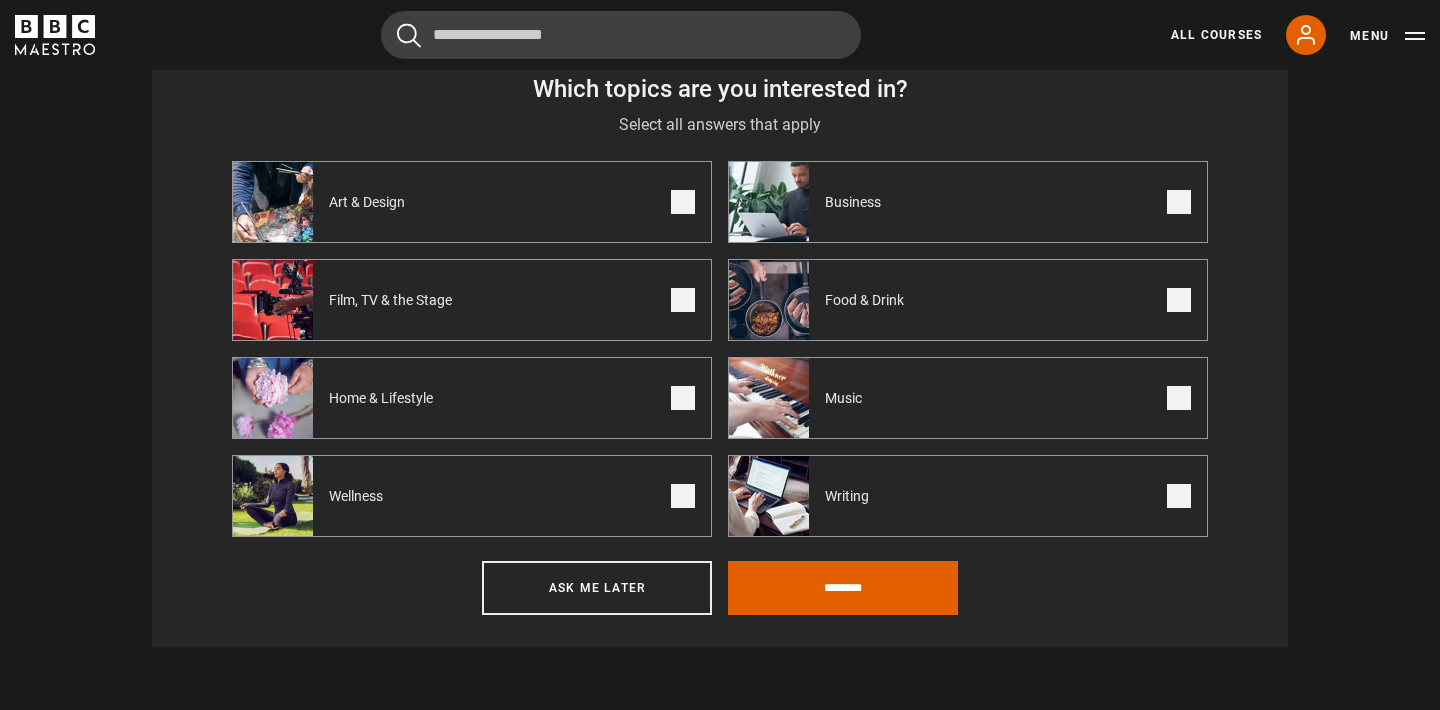 scroll, scrollTop: 854, scrollLeft: 0, axis: vertical 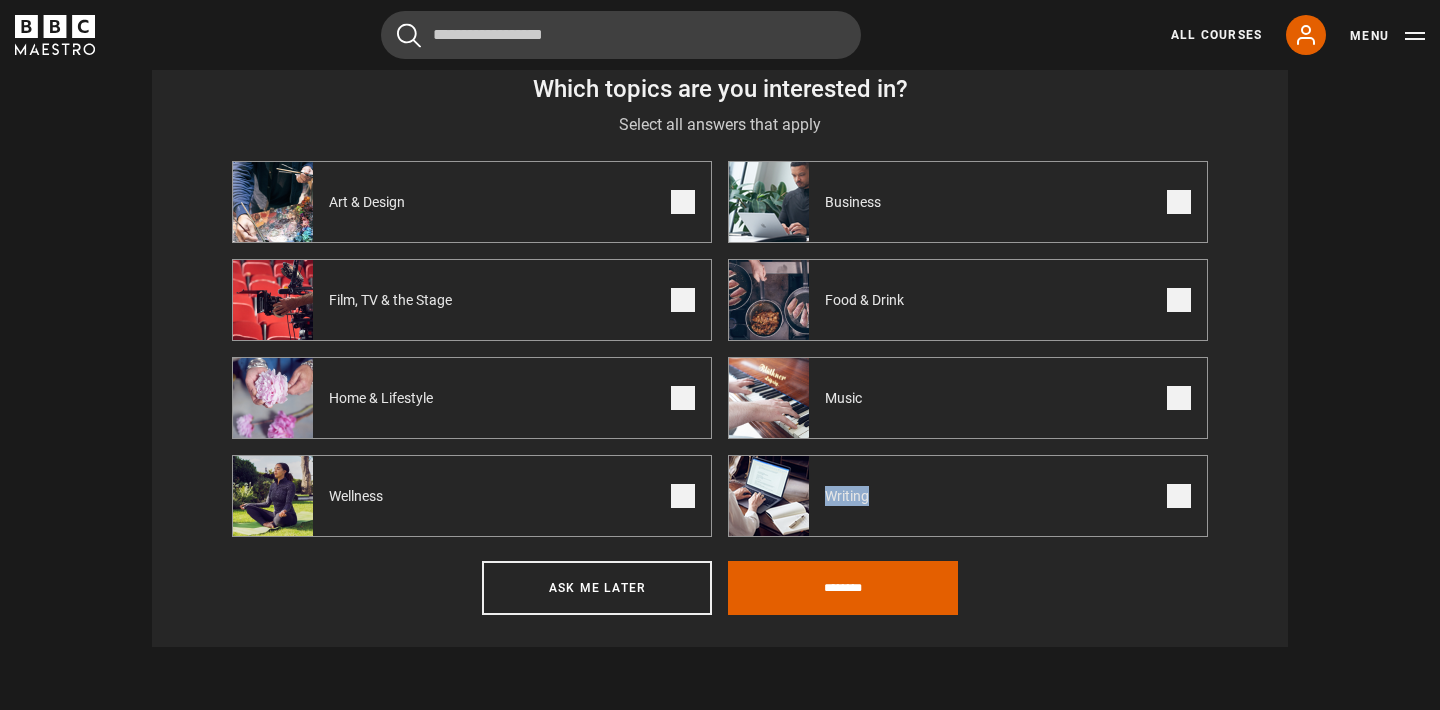 click on "Writing" at bounding box center [811, 496] 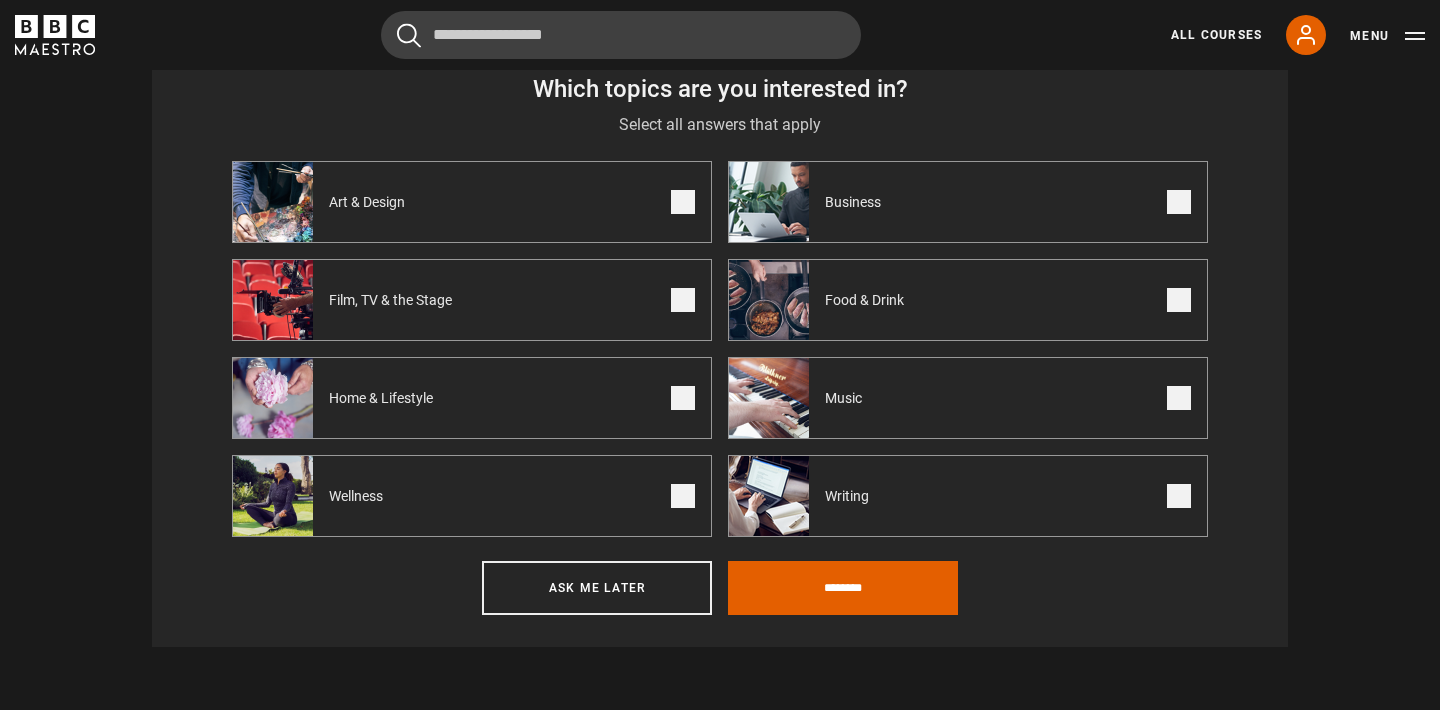 click on "Step  1 of 3
Which topics are you interested in?
Select all answers that apply
Select the topics you are interested in
Art & Design
Business
Film, TV & the Stage
Food & Drink
Home & Lifestyle
Music
Wellness" at bounding box center [720, 318] 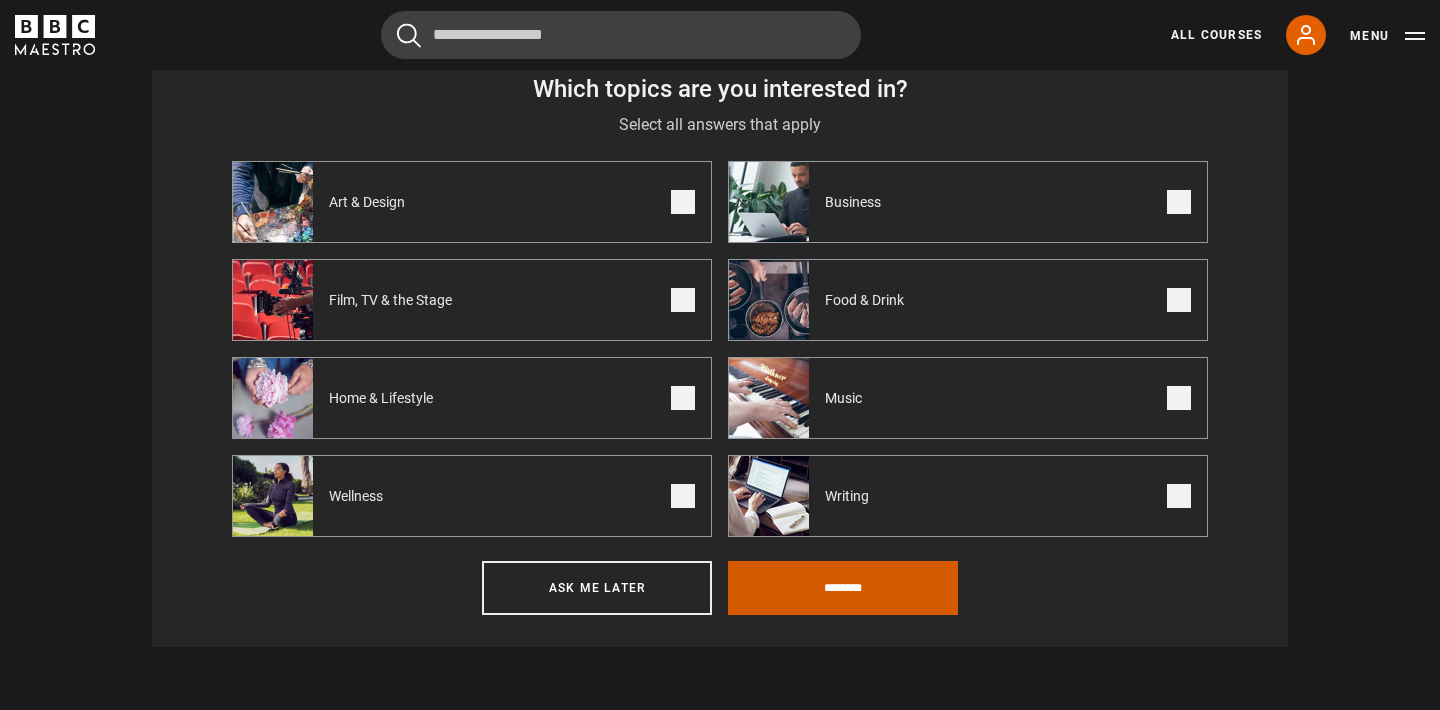 click on "********" at bounding box center [843, 588] 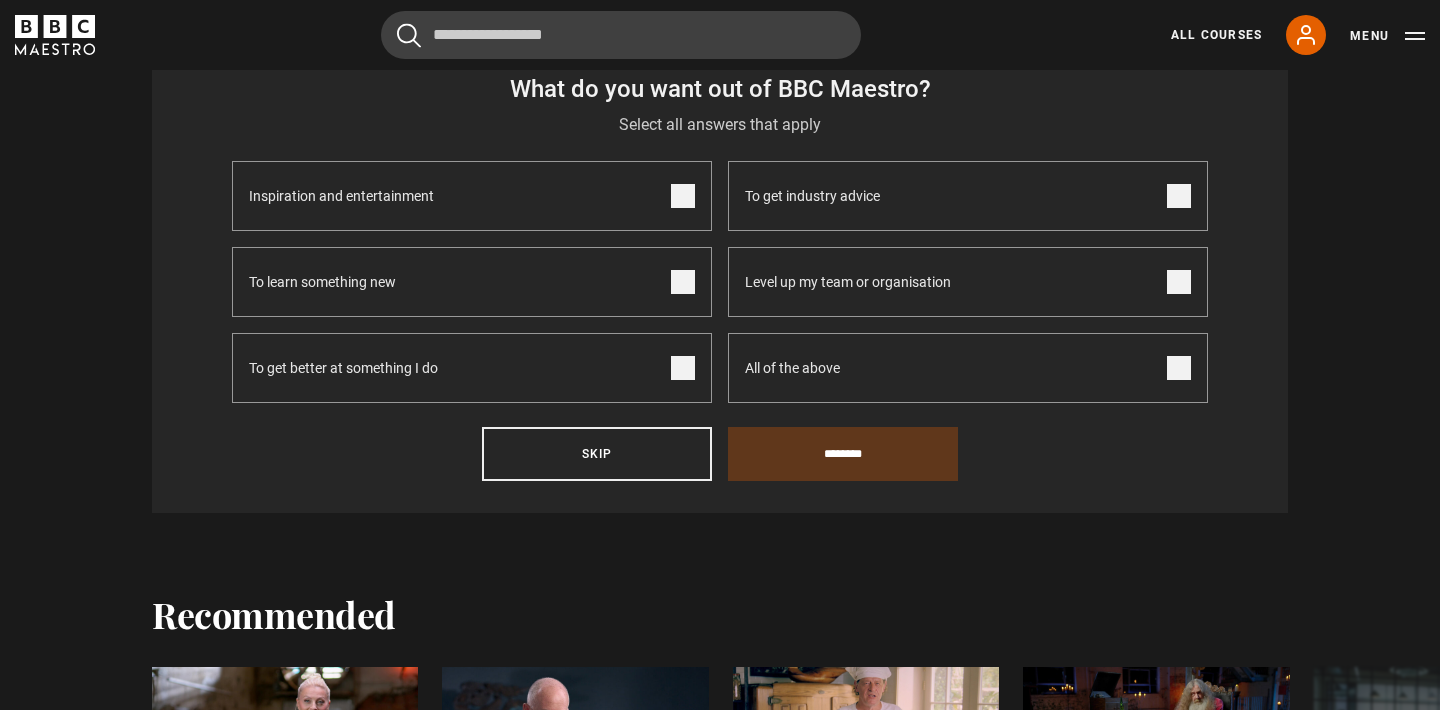 scroll, scrollTop: 694, scrollLeft: 0, axis: vertical 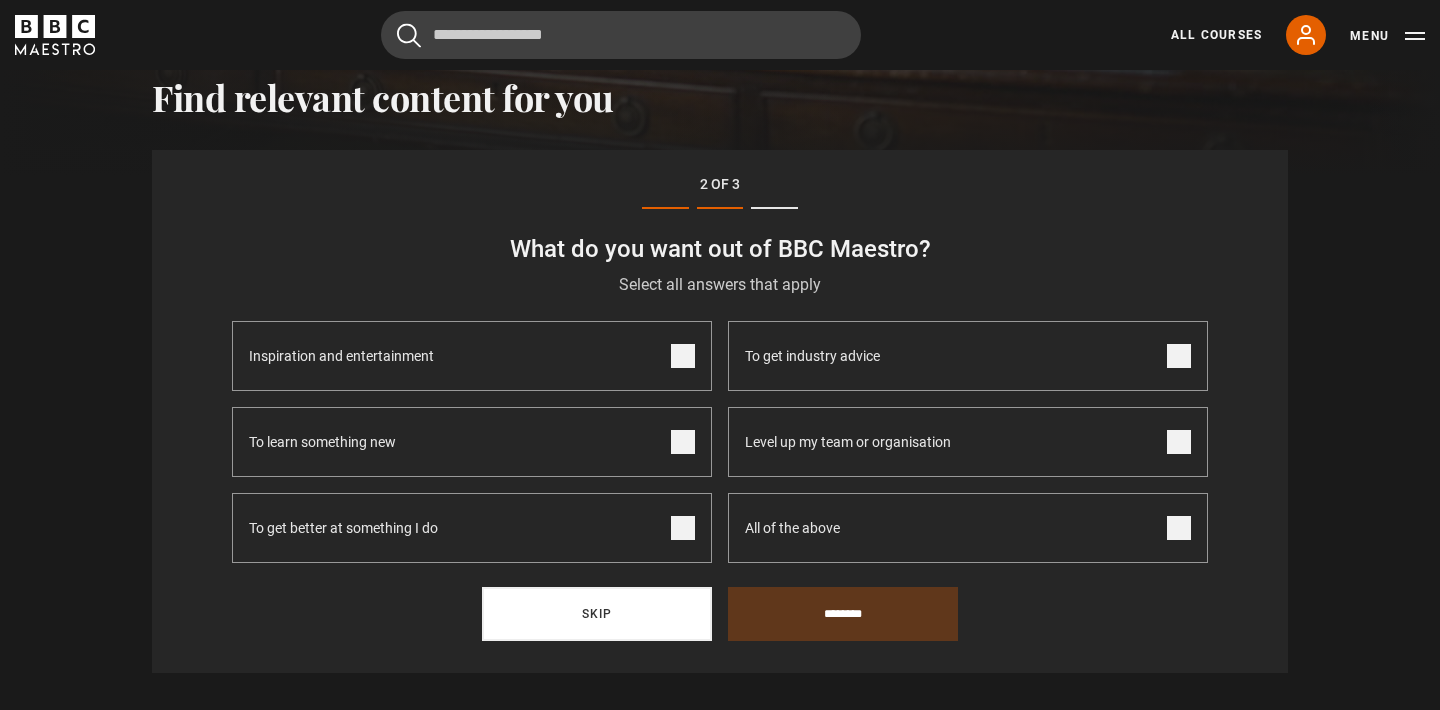 click on "Skip" at bounding box center (597, 614) 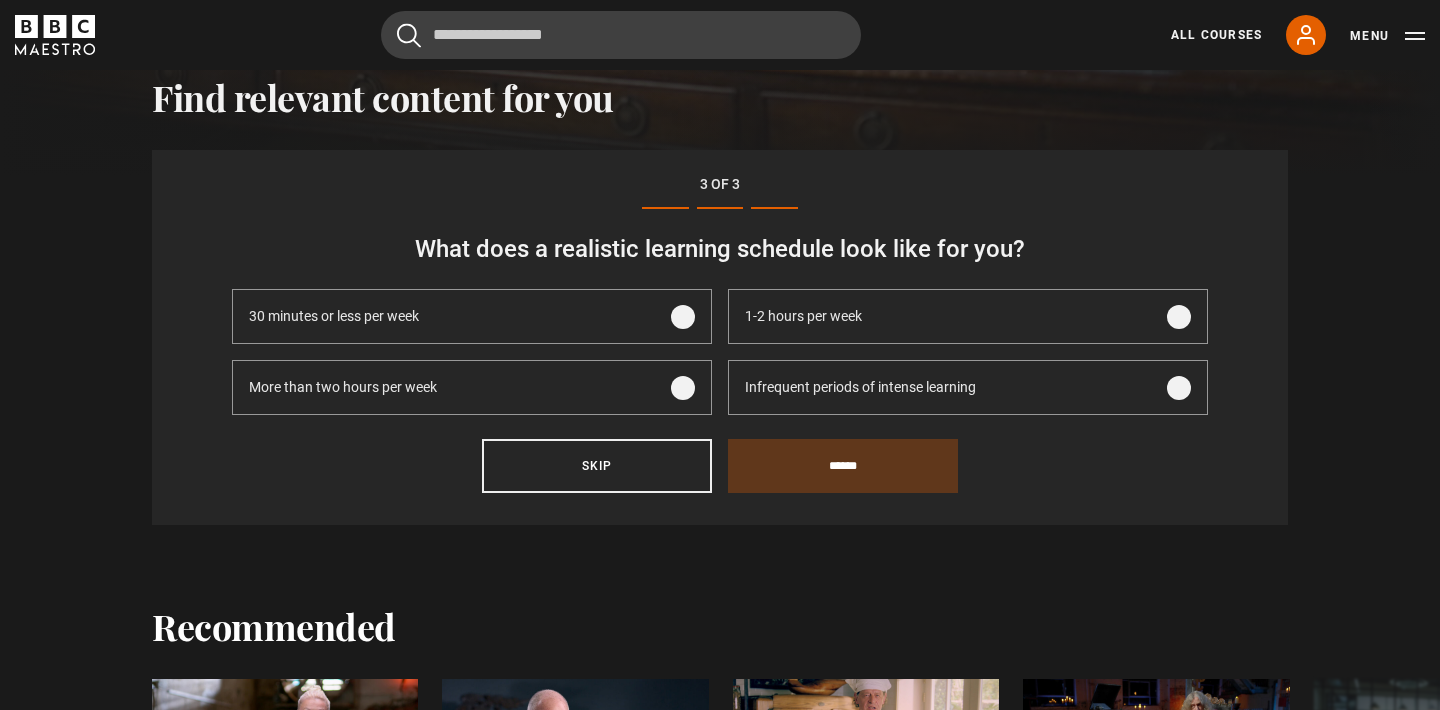 click on "Step  3 of 3
What does a realistic learning schedule look like for you?
Choose your realistic learning schedule
30 minutes or less per week
1-2 hours per week
More than two hours per week
Infrequent periods of intense learning
Skip
******" at bounding box center [720, 337] 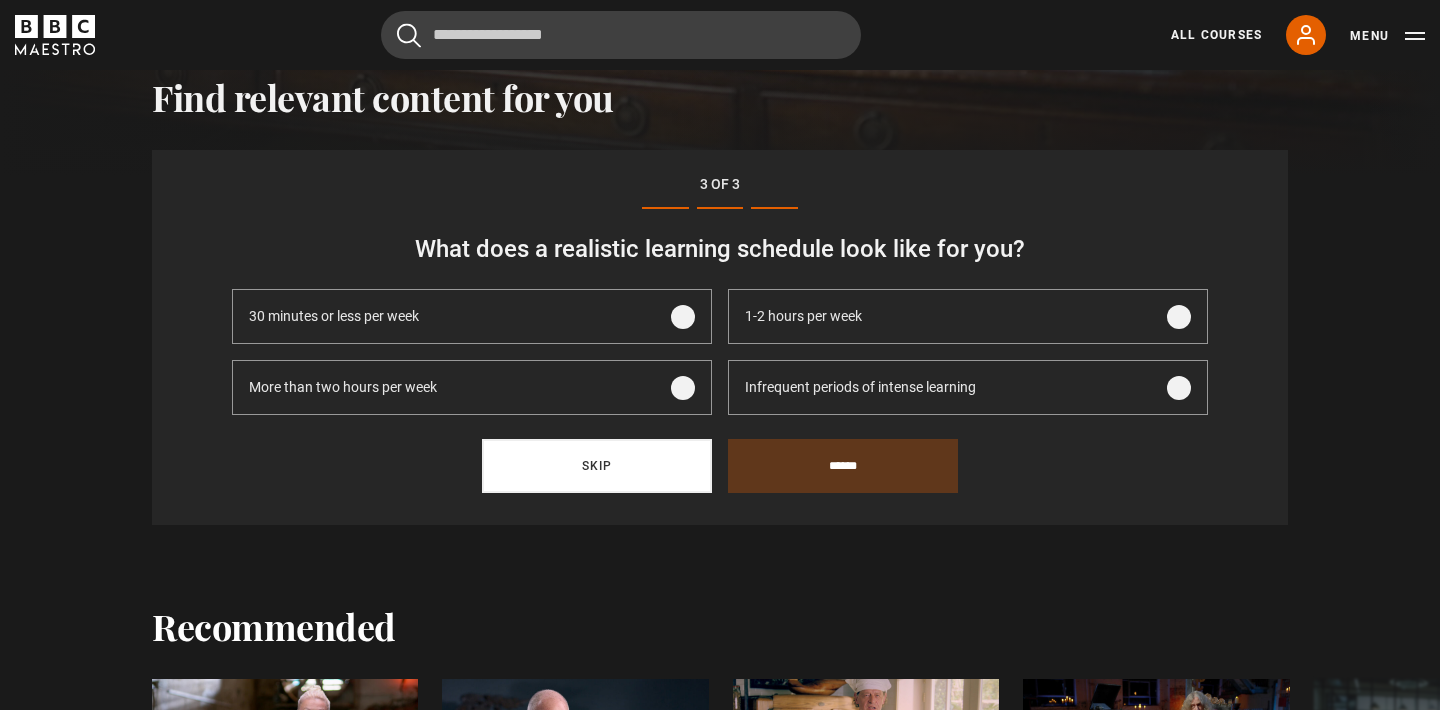 click on "Skip" at bounding box center [597, 466] 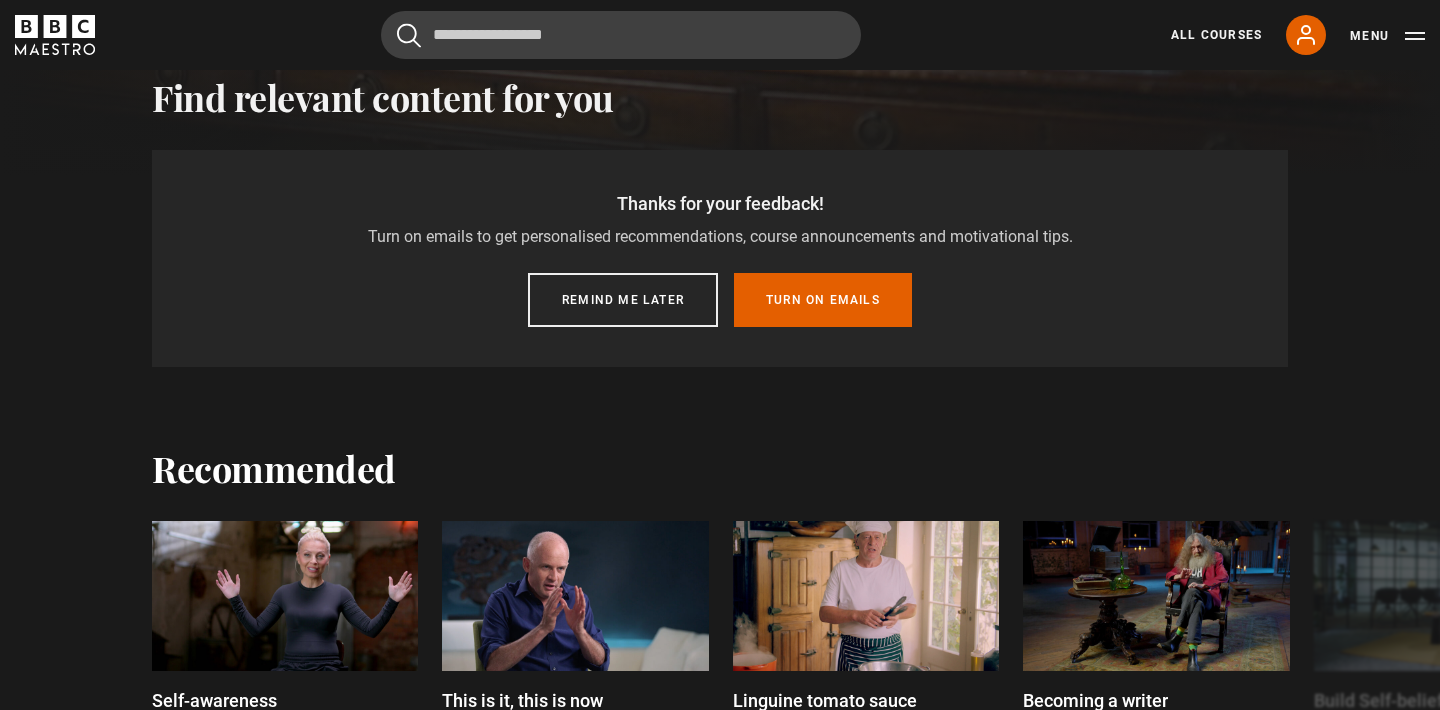 scroll, scrollTop: 620, scrollLeft: 0, axis: vertical 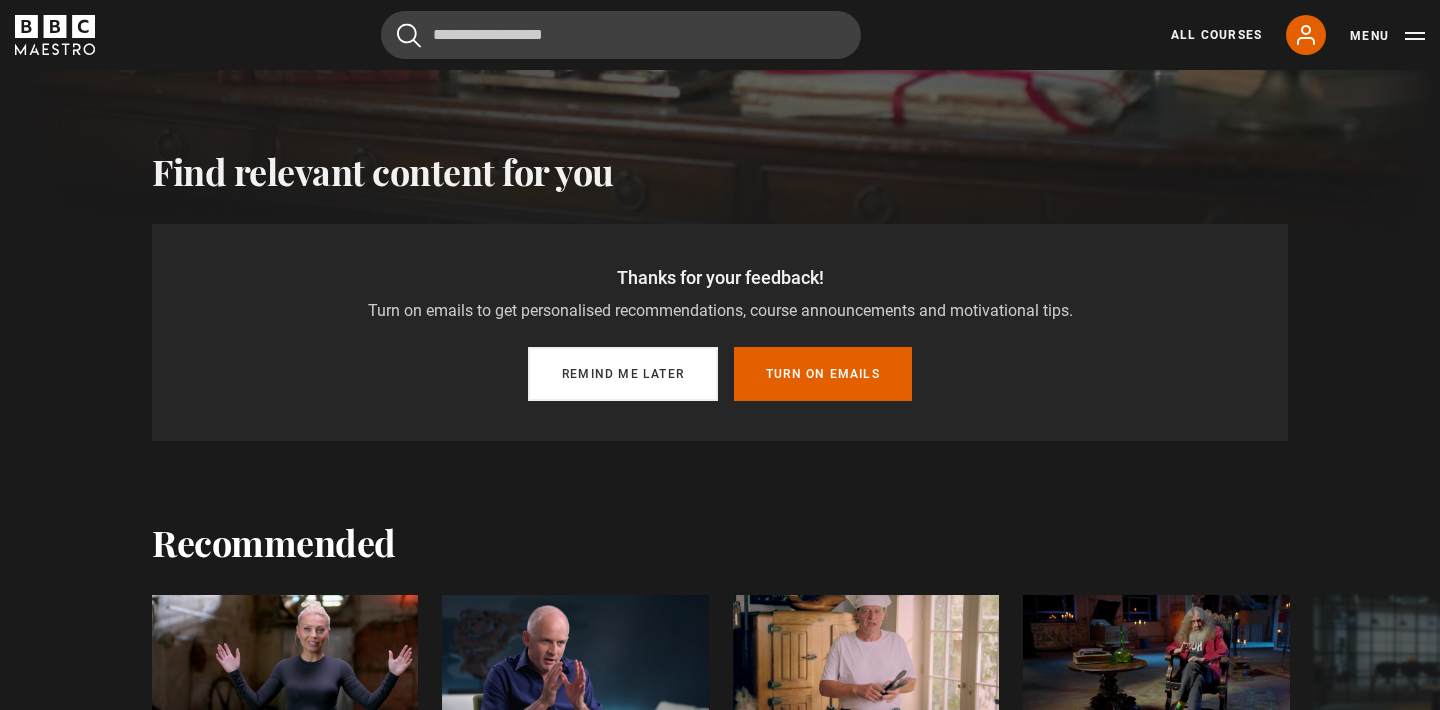 click on "Remind me later" at bounding box center [623, 374] 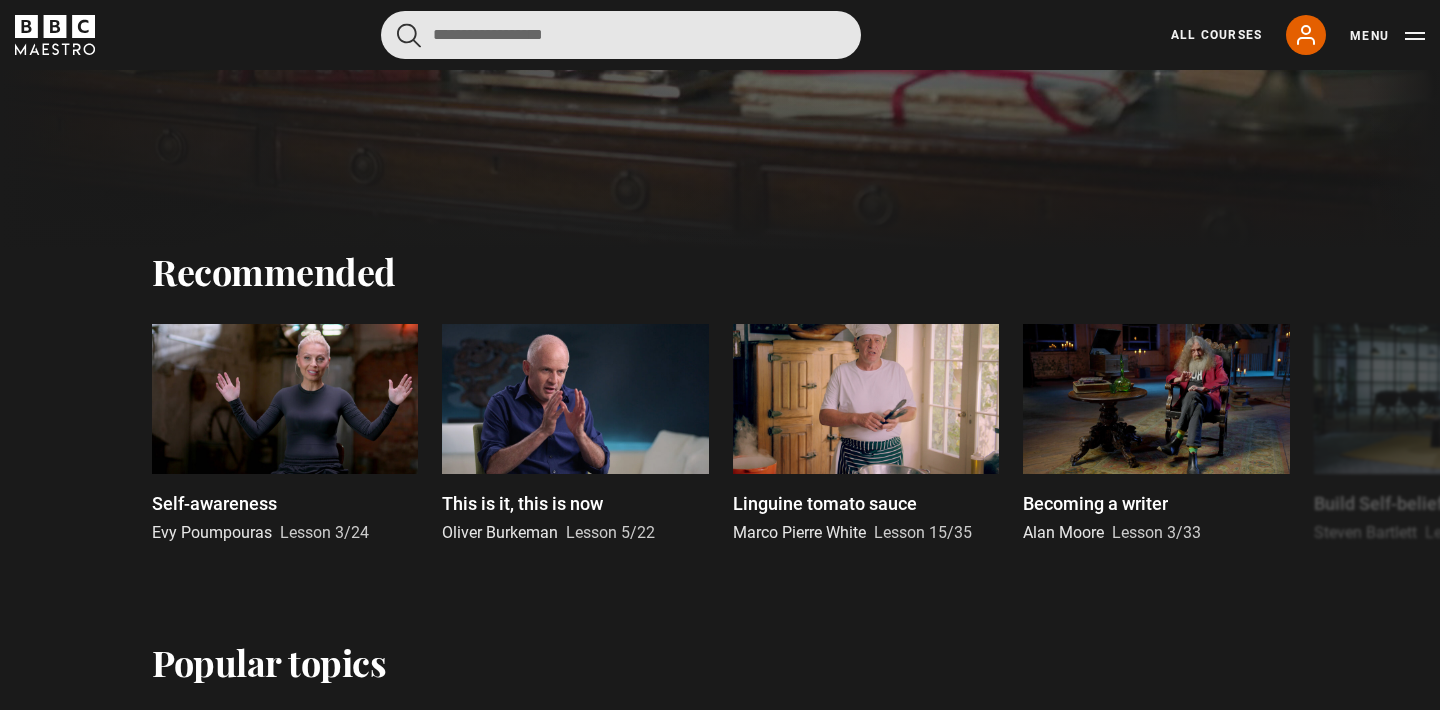 click at bounding box center [621, 35] 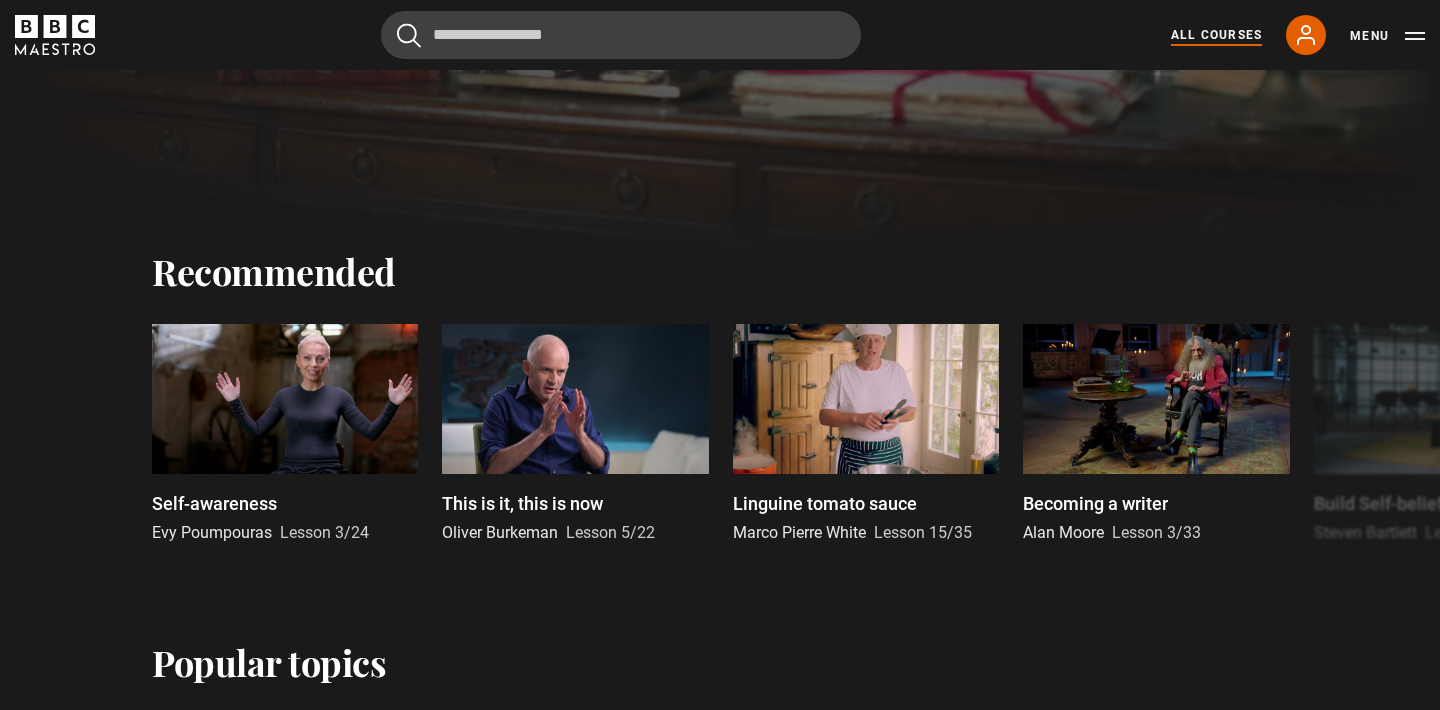 click on "All Courses" at bounding box center (1216, 35) 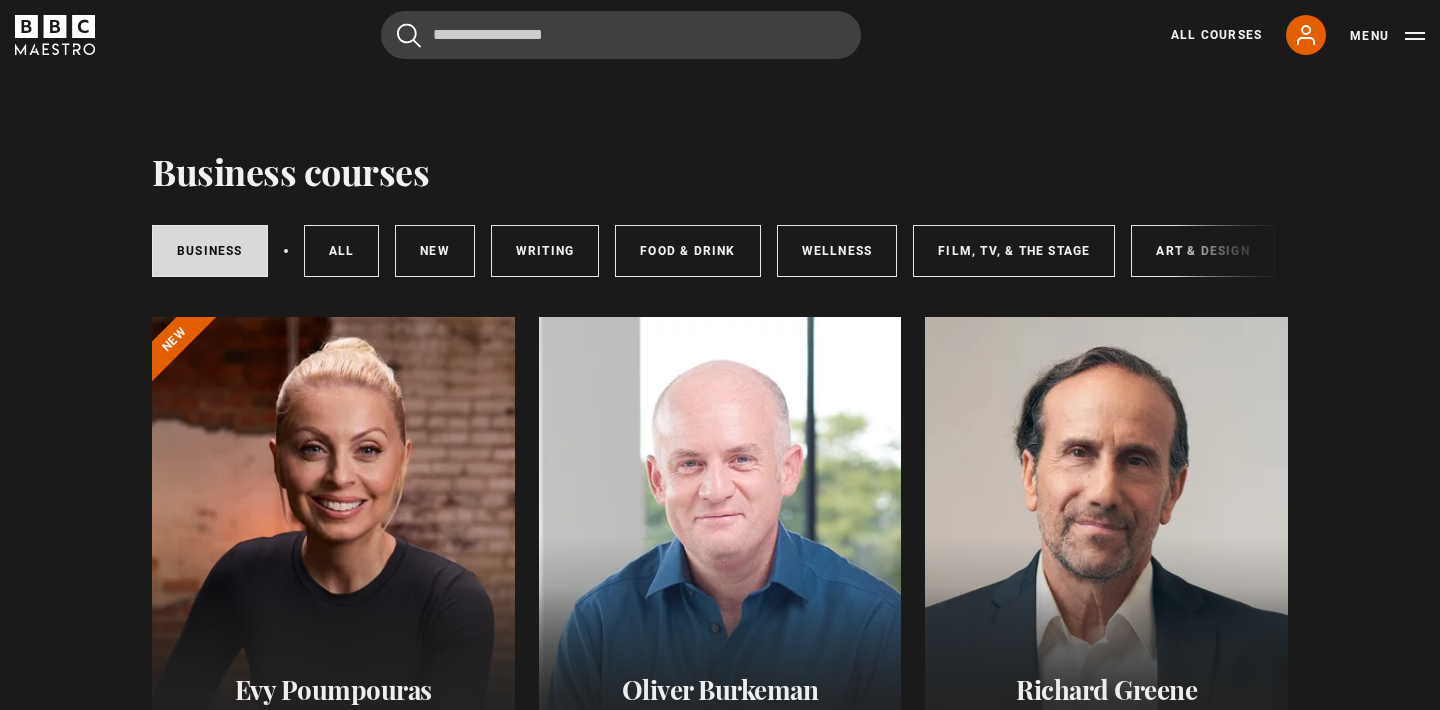 scroll, scrollTop: 0, scrollLeft: 0, axis: both 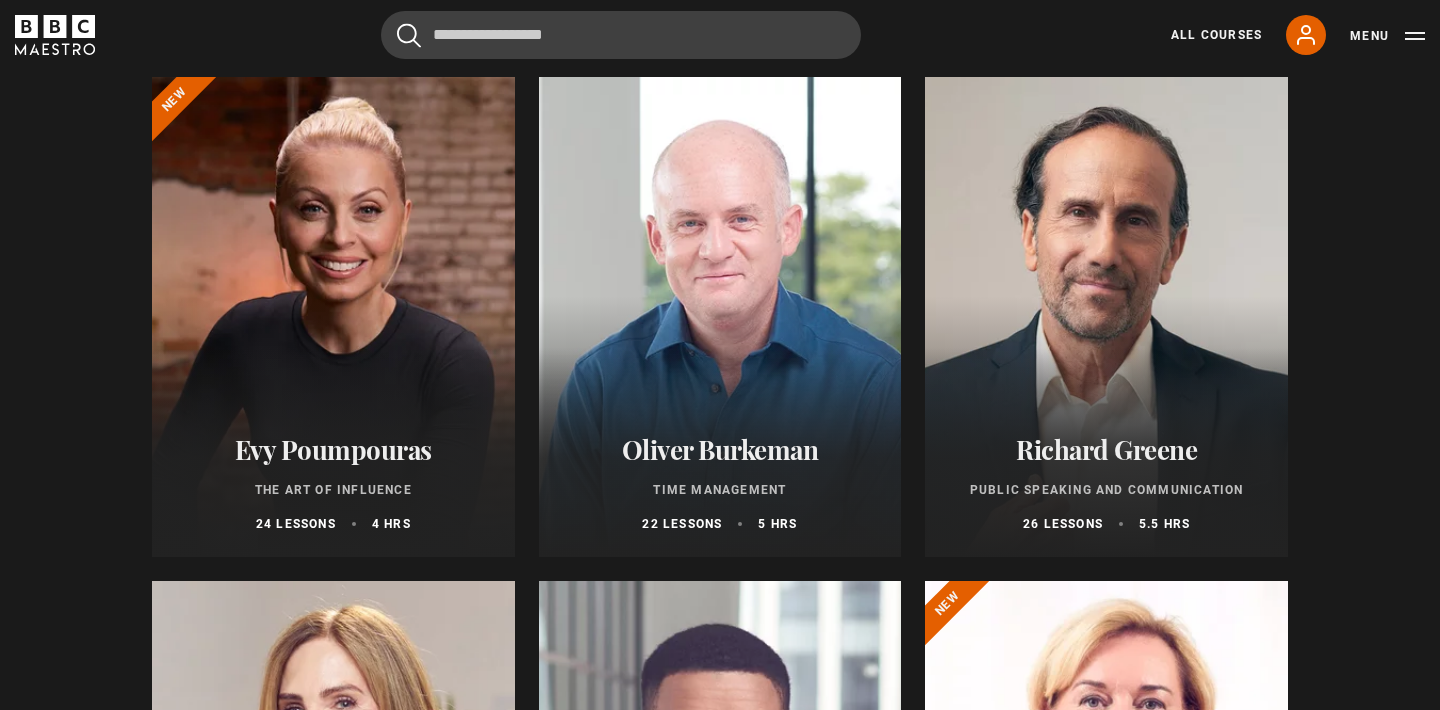 click at bounding box center (1106, 317) 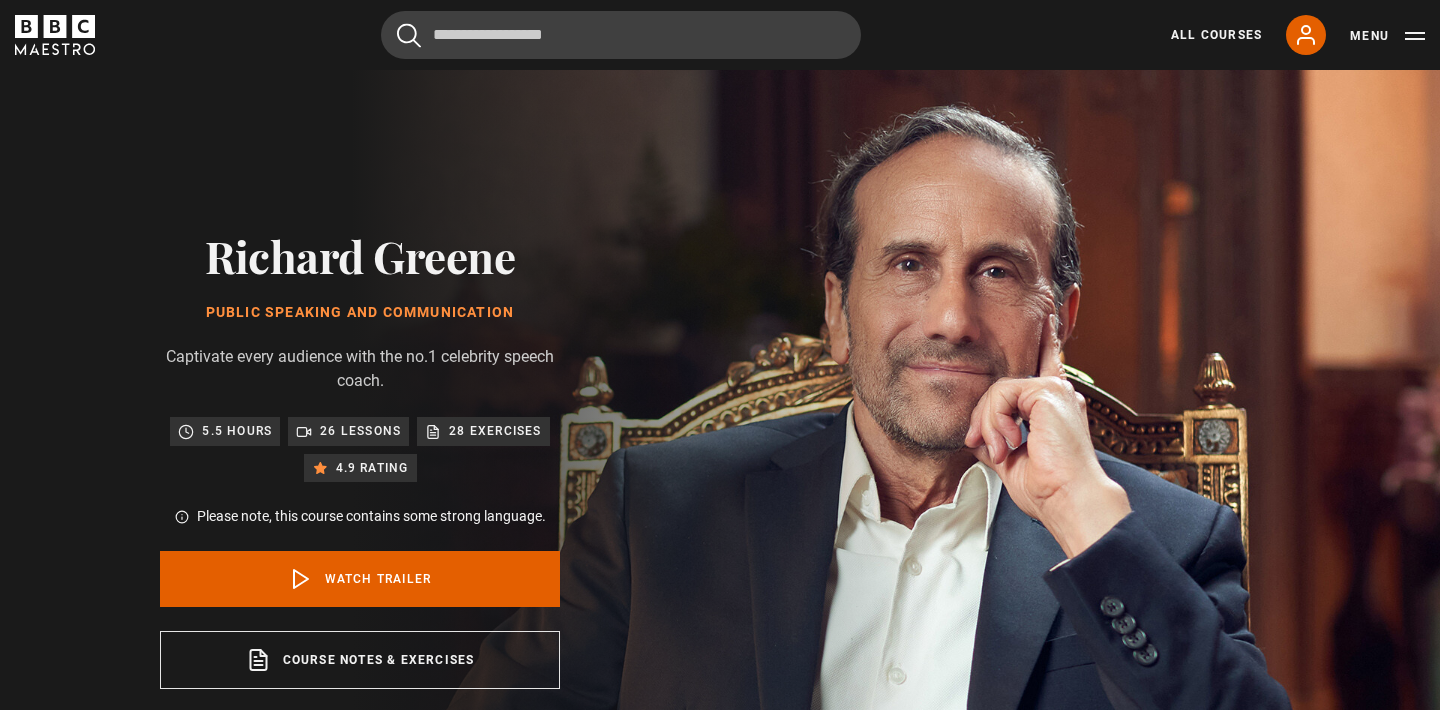 scroll, scrollTop: 0, scrollLeft: 0, axis: both 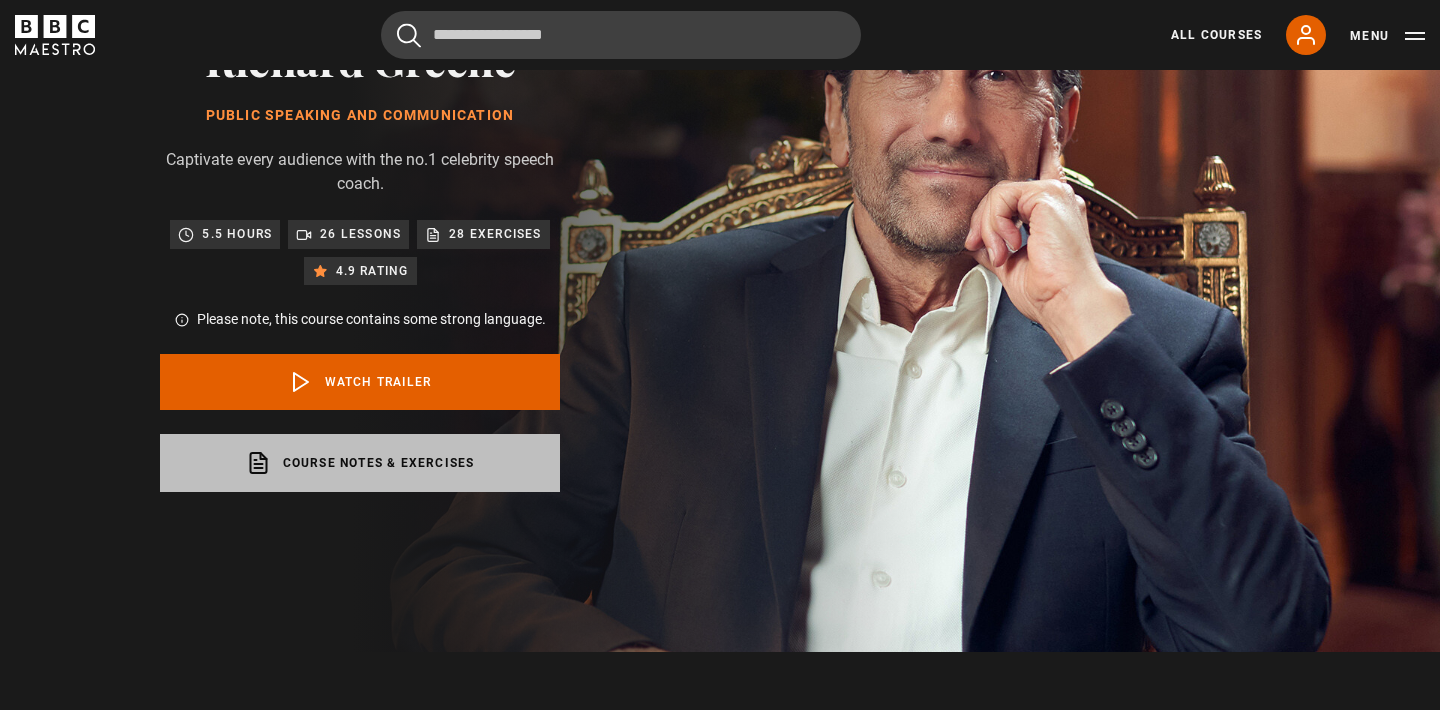 click on "Course notes & exercises
opens in a new tab" at bounding box center (360, 463) 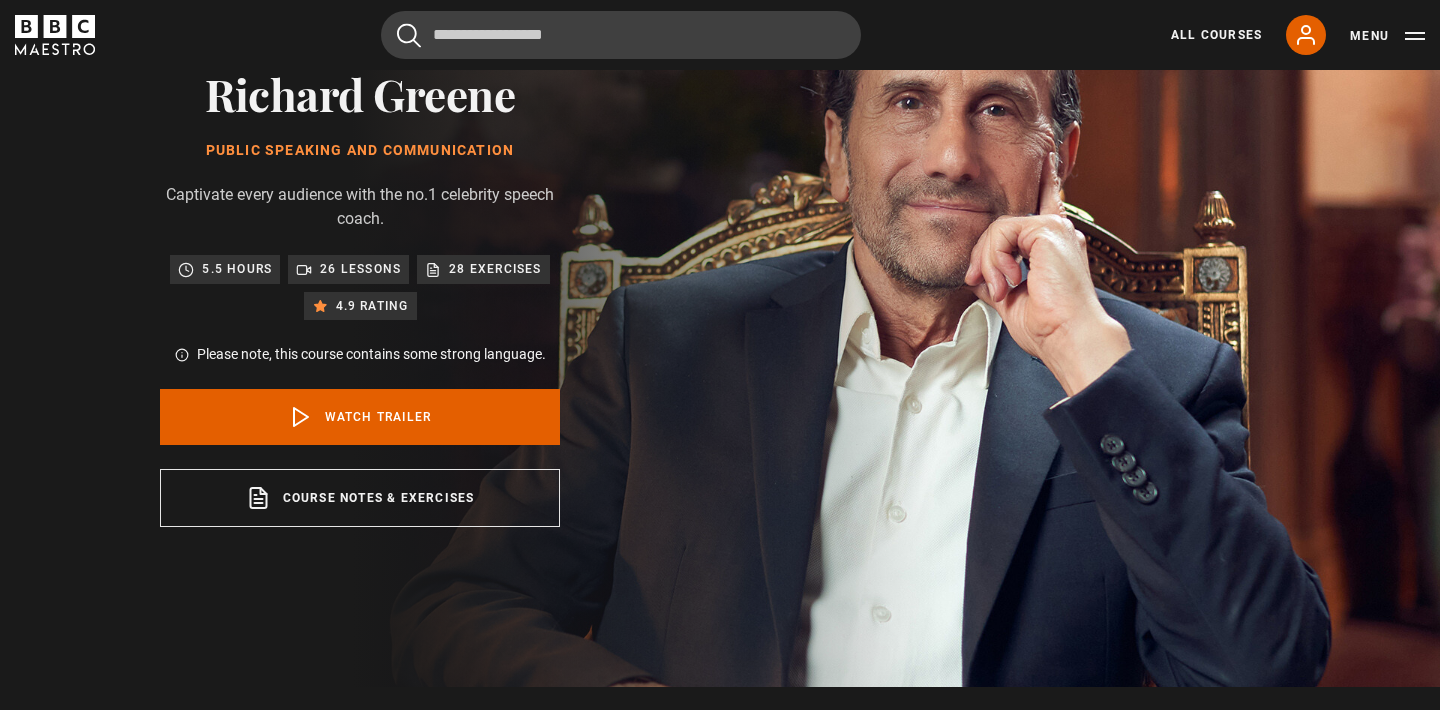 scroll, scrollTop: 138, scrollLeft: 0, axis: vertical 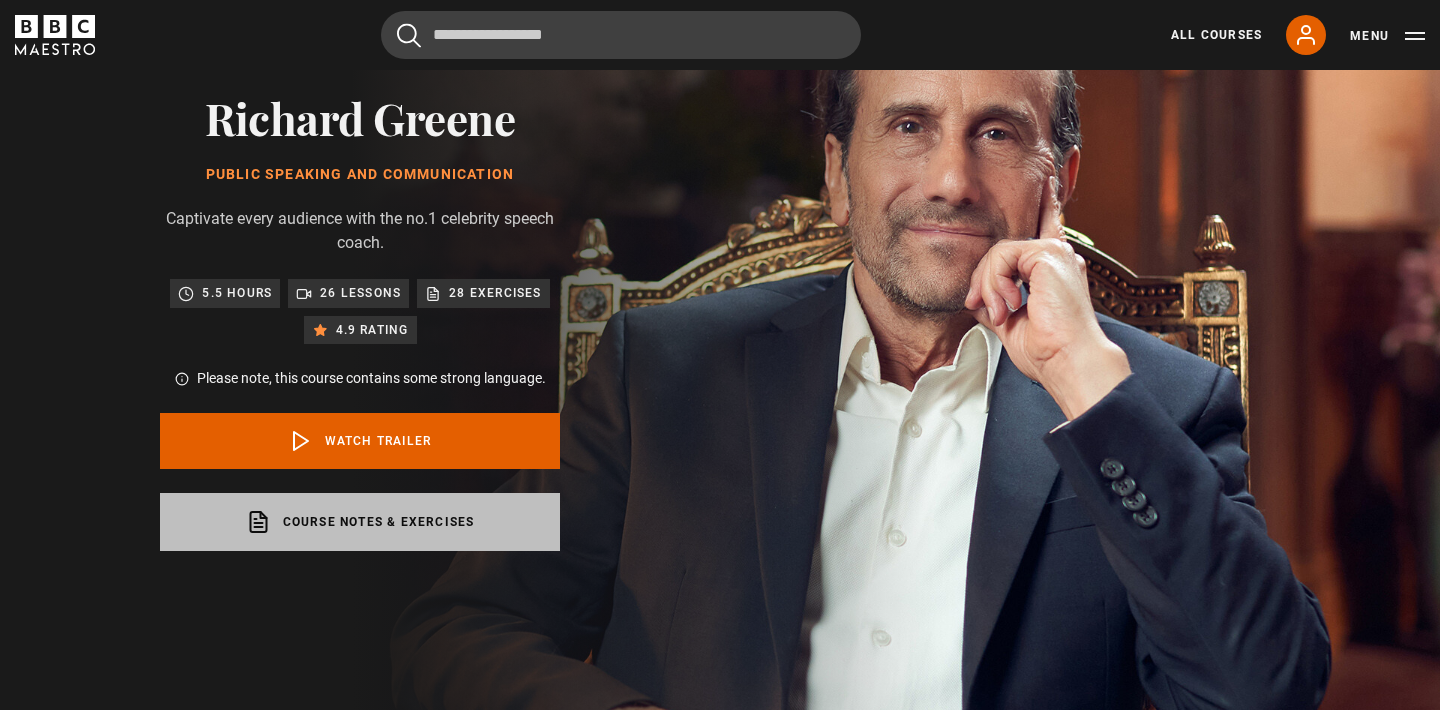 click on "Course notes & exercises
opens in a new tab" at bounding box center [360, 522] 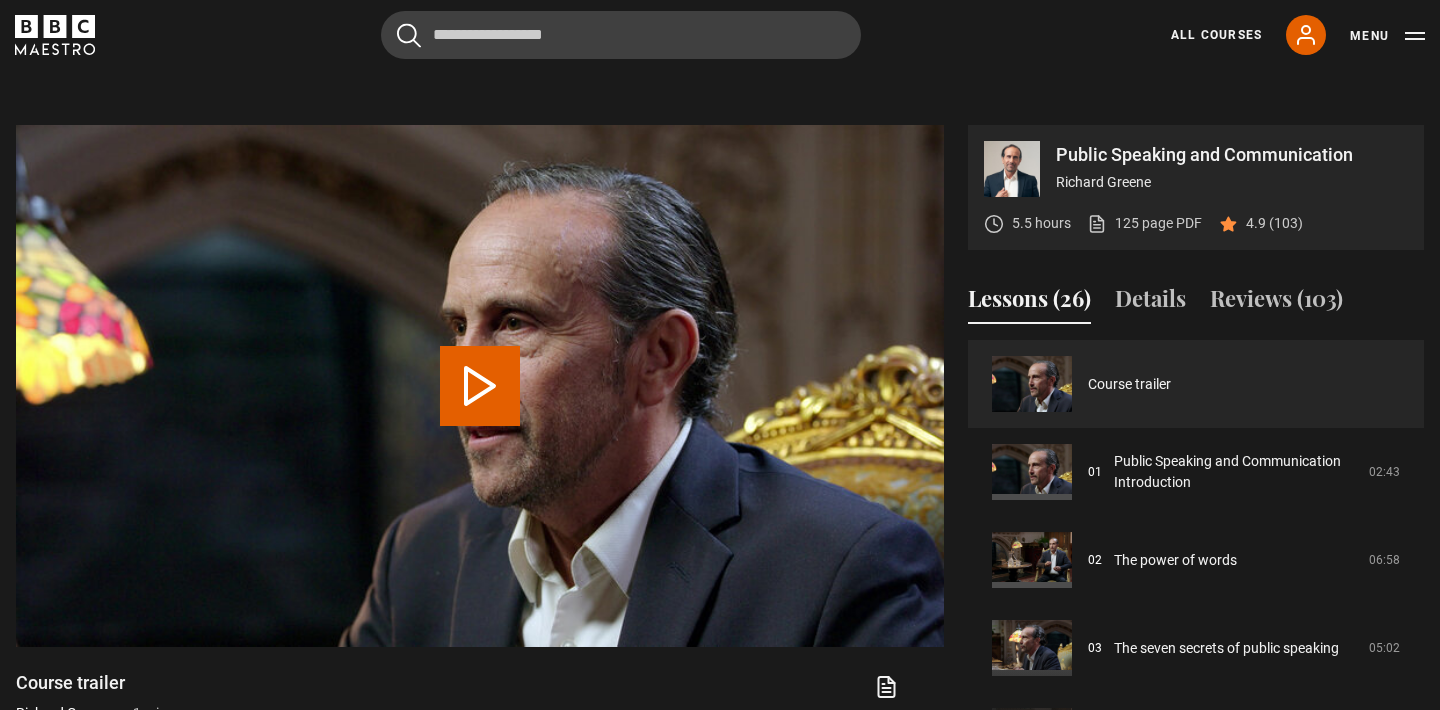 scroll, scrollTop: 806, scrollLeft: 0, axis: vertical 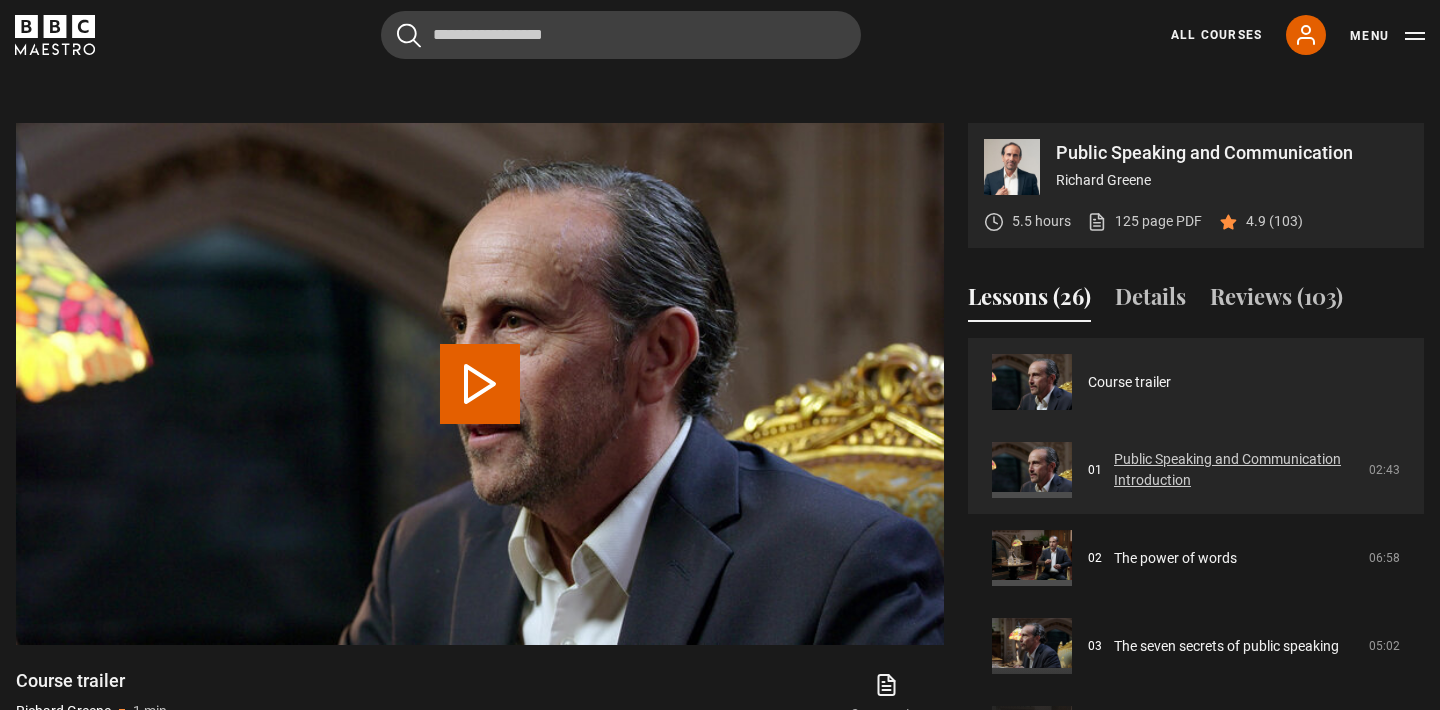 click on "Public Speaking and Communication Introduction" at bounding box center [1235, 470] 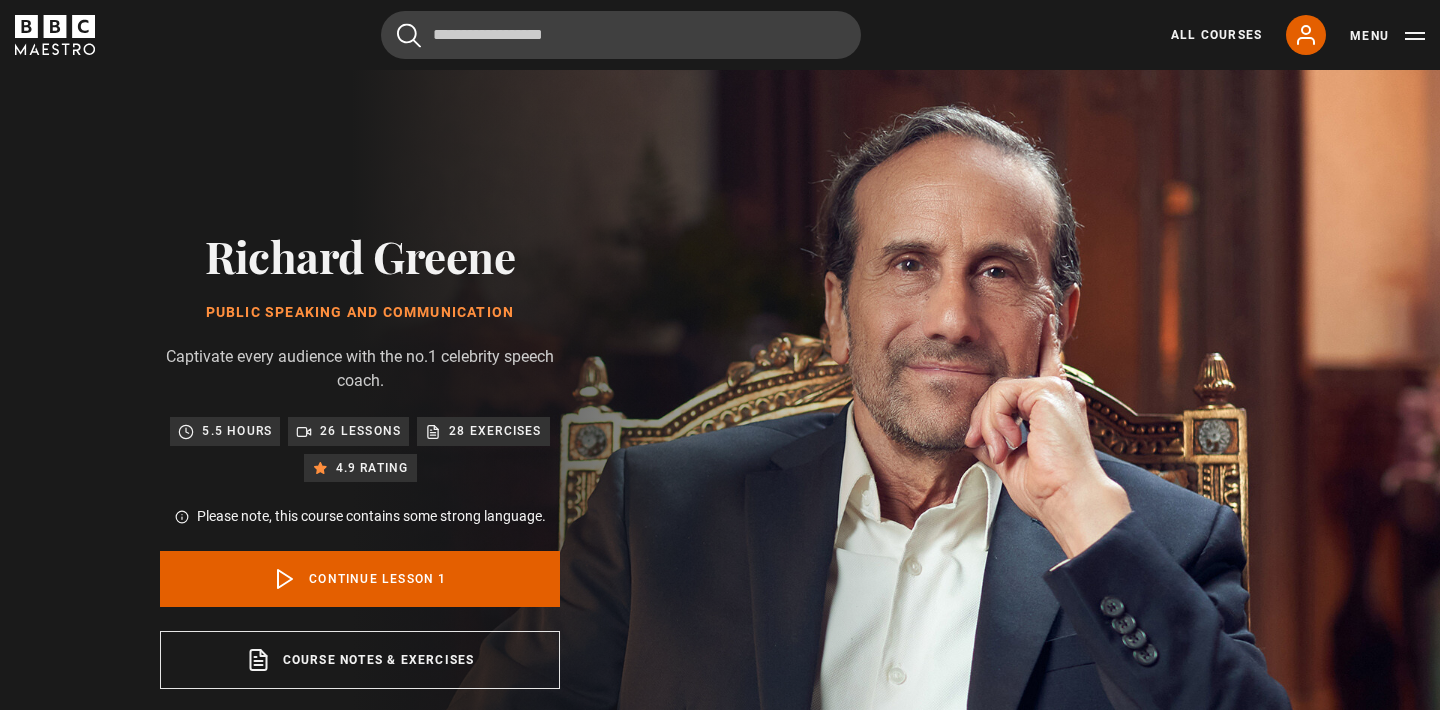 scroll, scrollTop: 847, scrollLeft: 0, axis: vertical 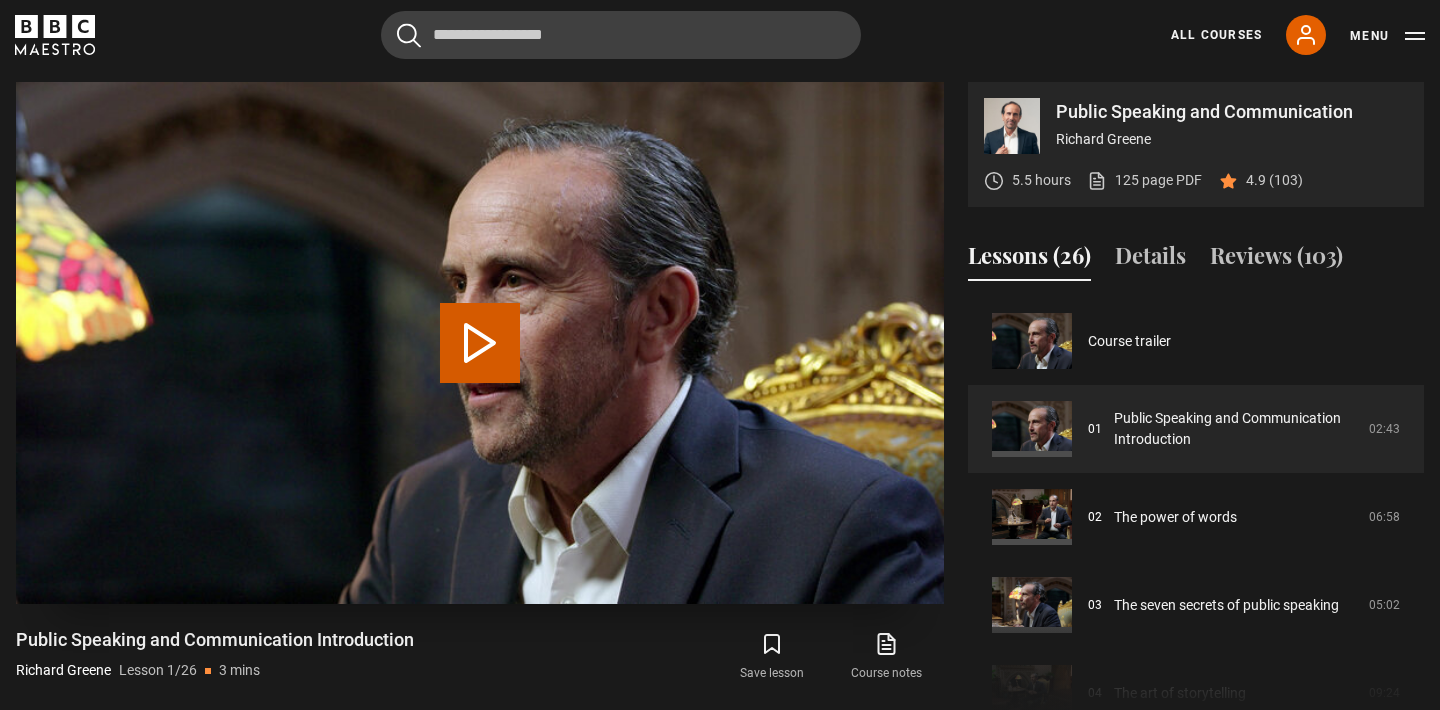 click at bounding box center (480, 343) 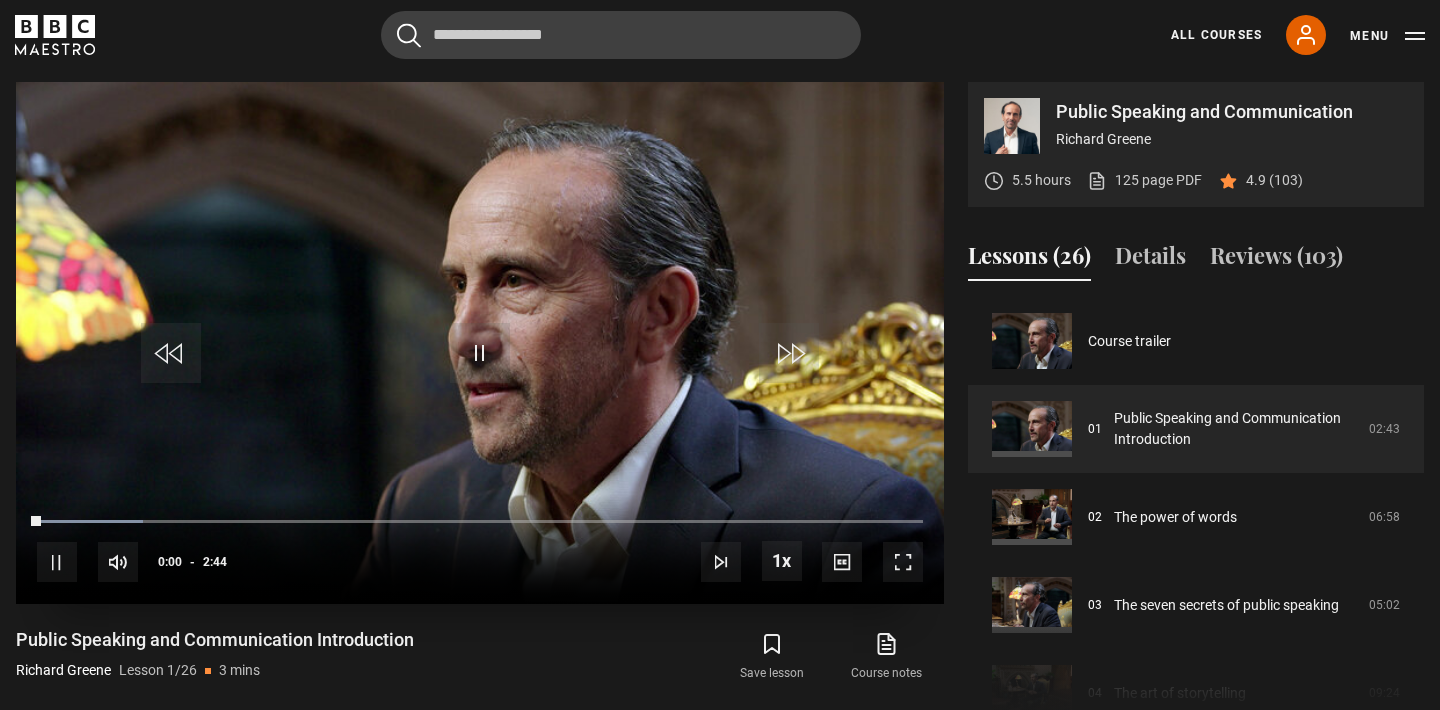 click at bounding box center [903, 562] 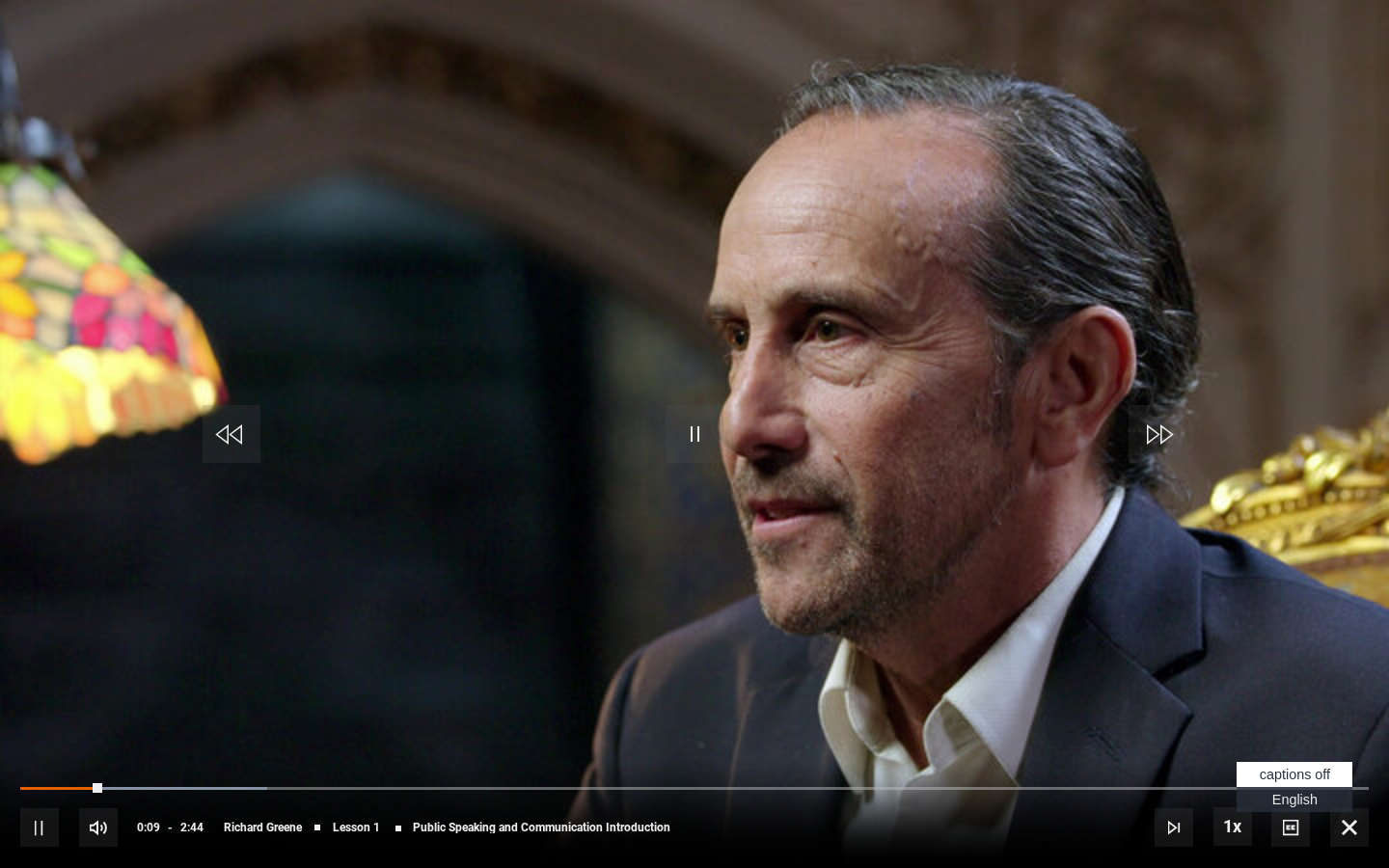click on "English  Captions" at bounding box center [1294, 800] 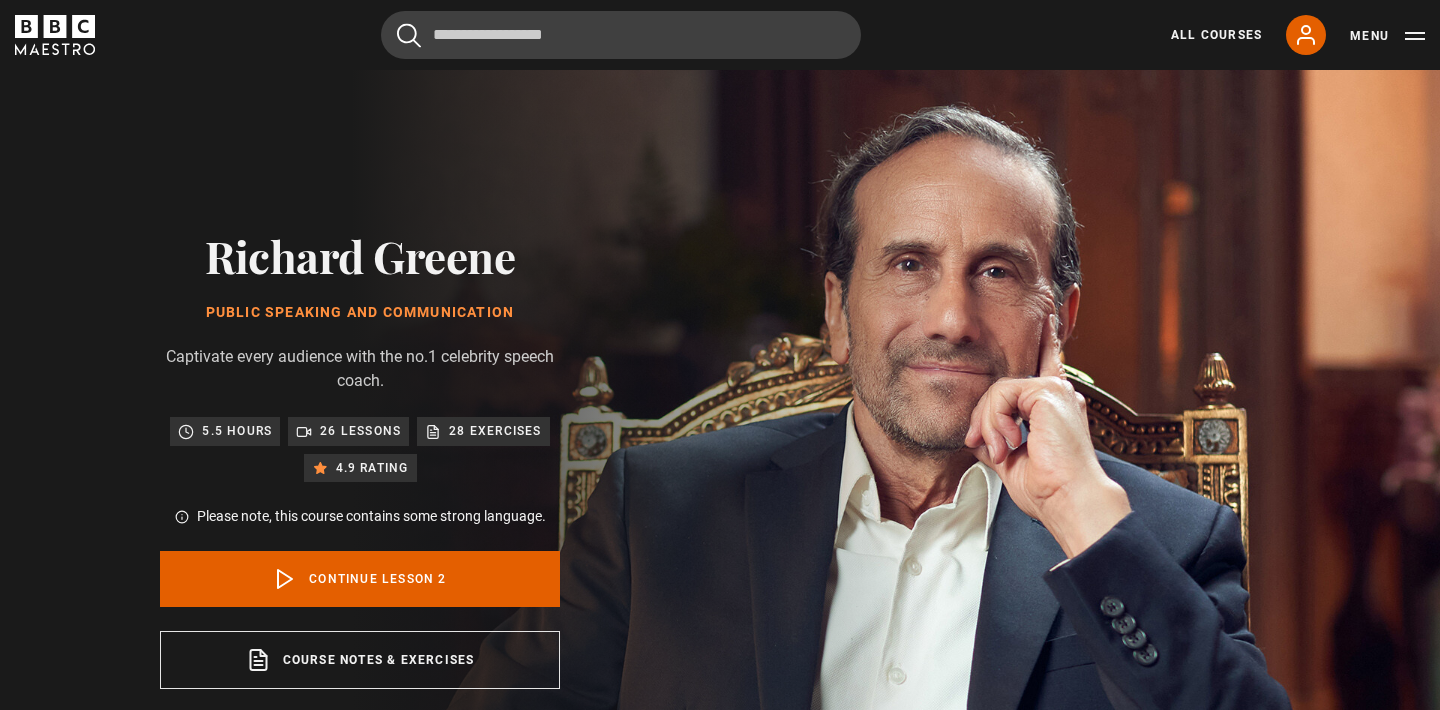 scroll, scrollTop: 847, scrollLeft: 0, axis: vertical 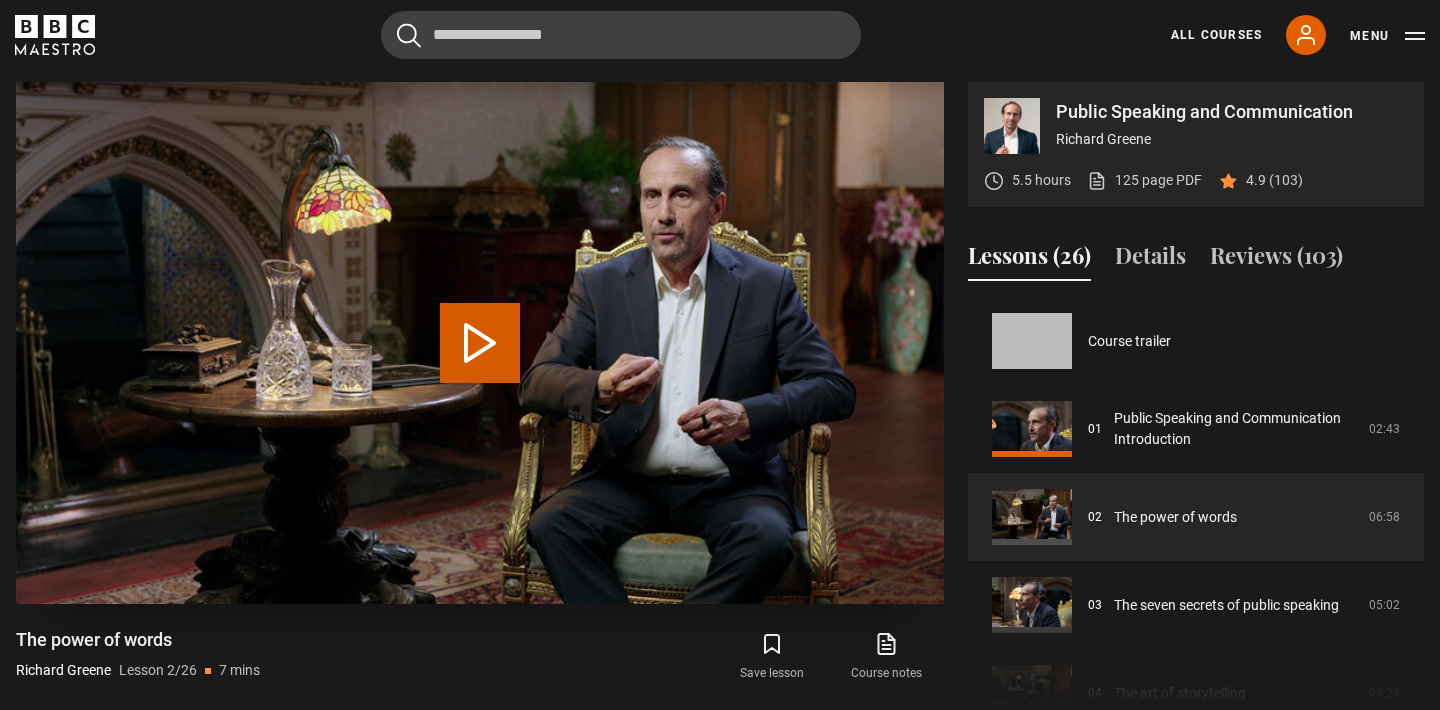 click at bounding box center [480, 343] 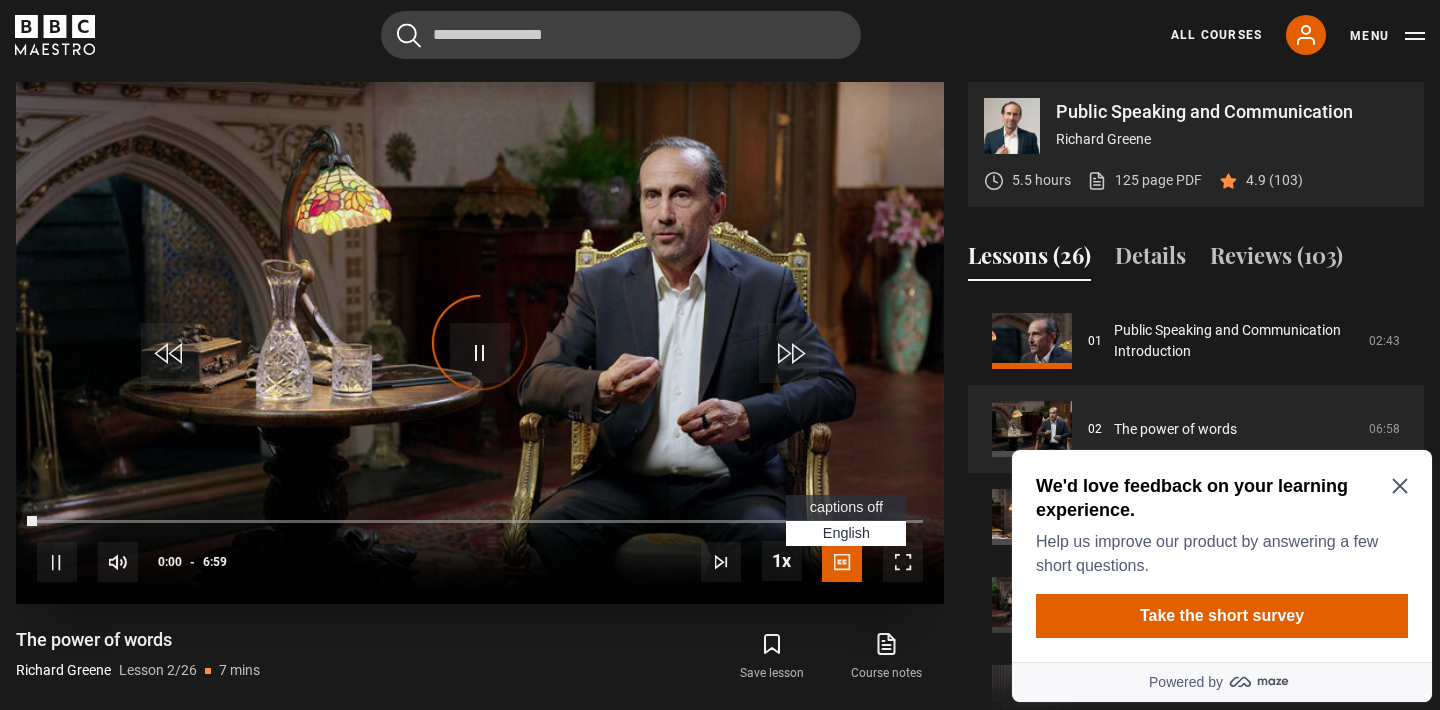 scroll, scrollTop: 0, scrollLeft: 0, axis: both 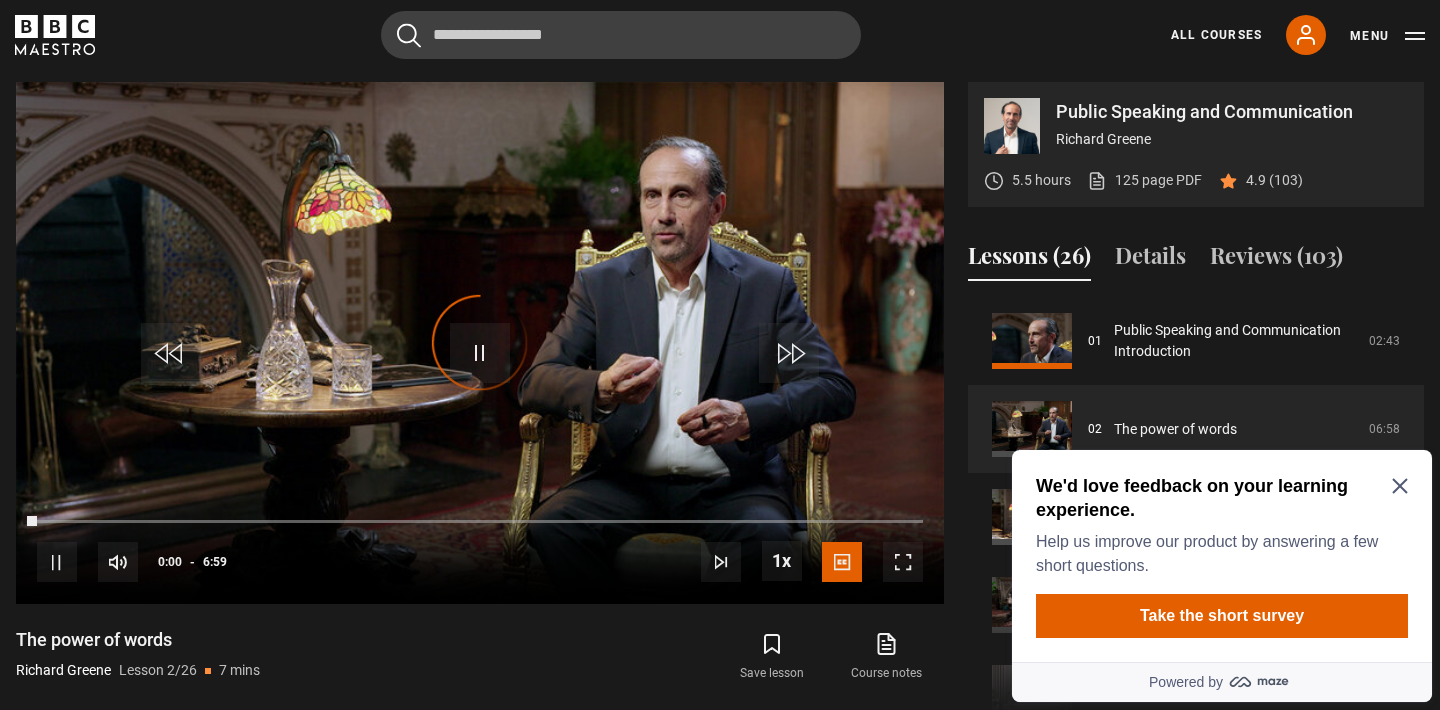 click 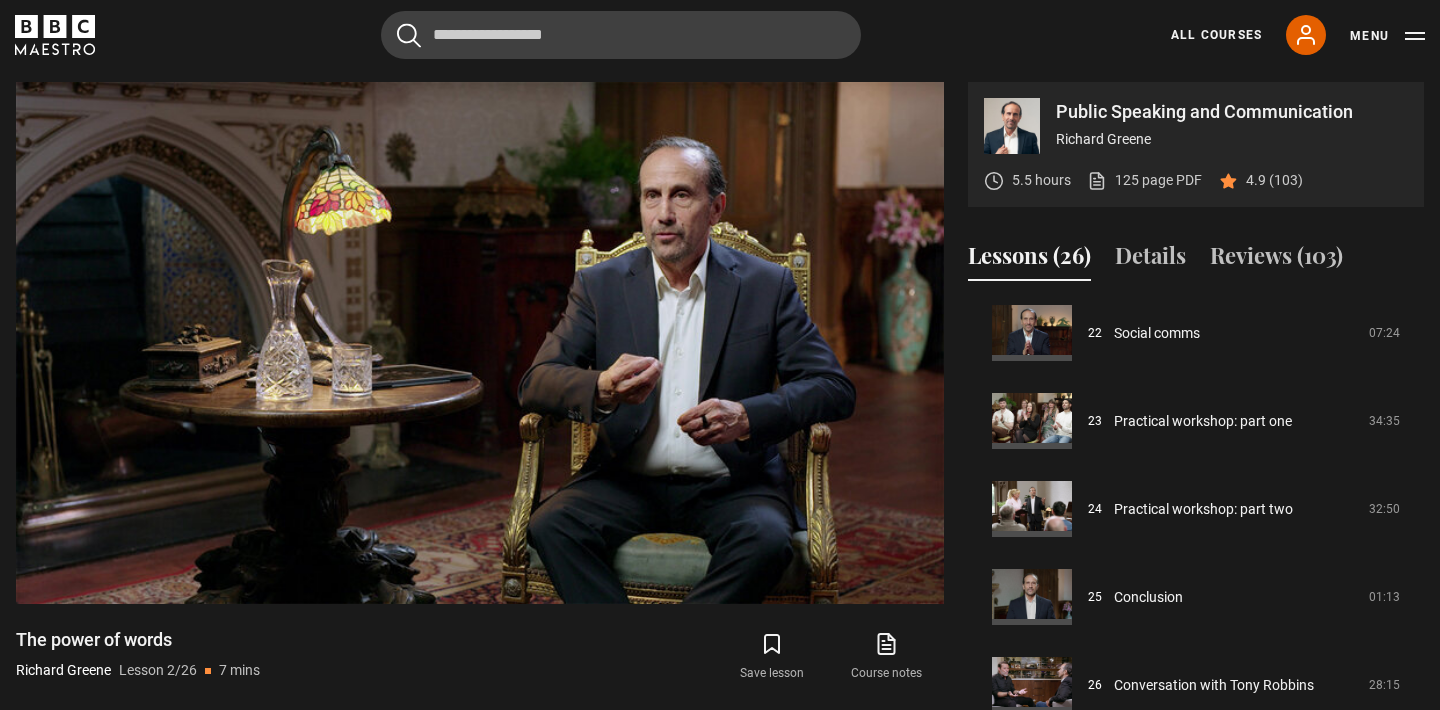 scroll, scrollTop: 1944, scrollLeft: 0, axis: vertical 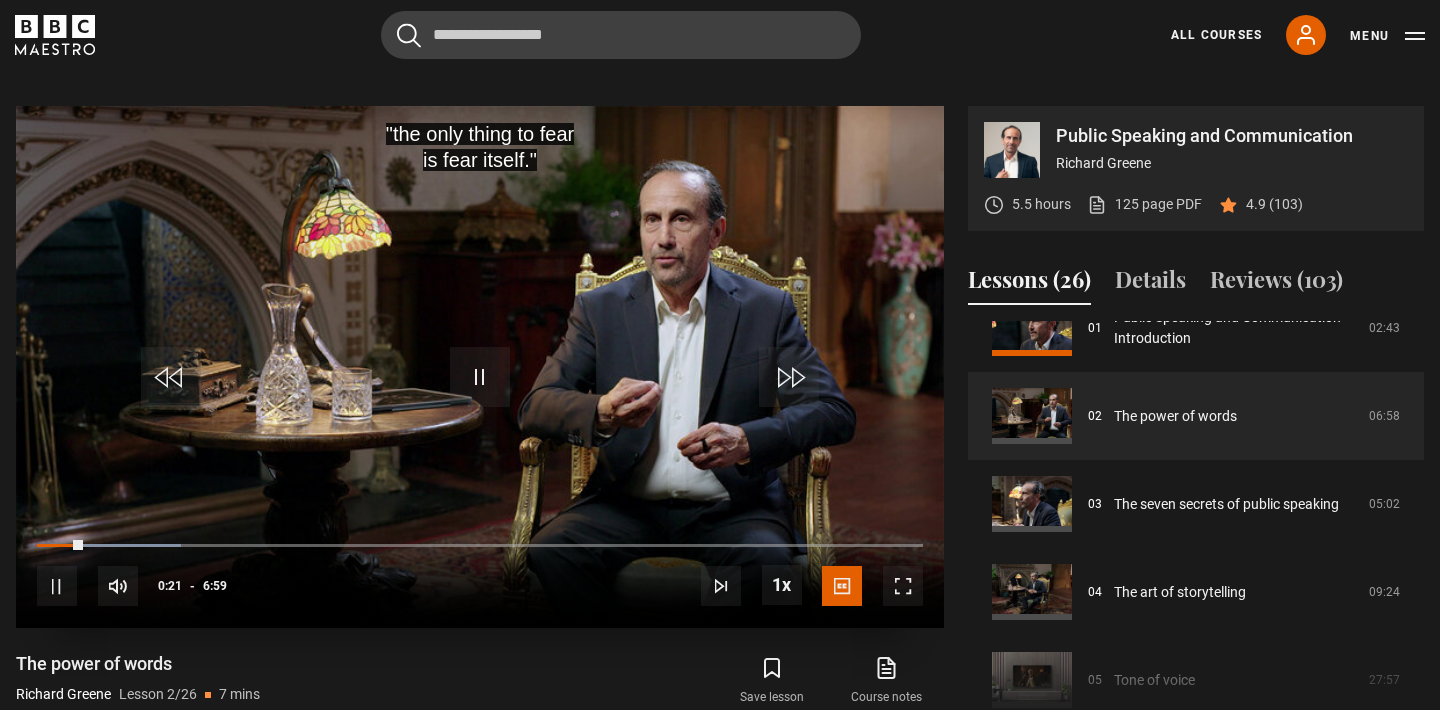 click at bounding box center [903, 586] 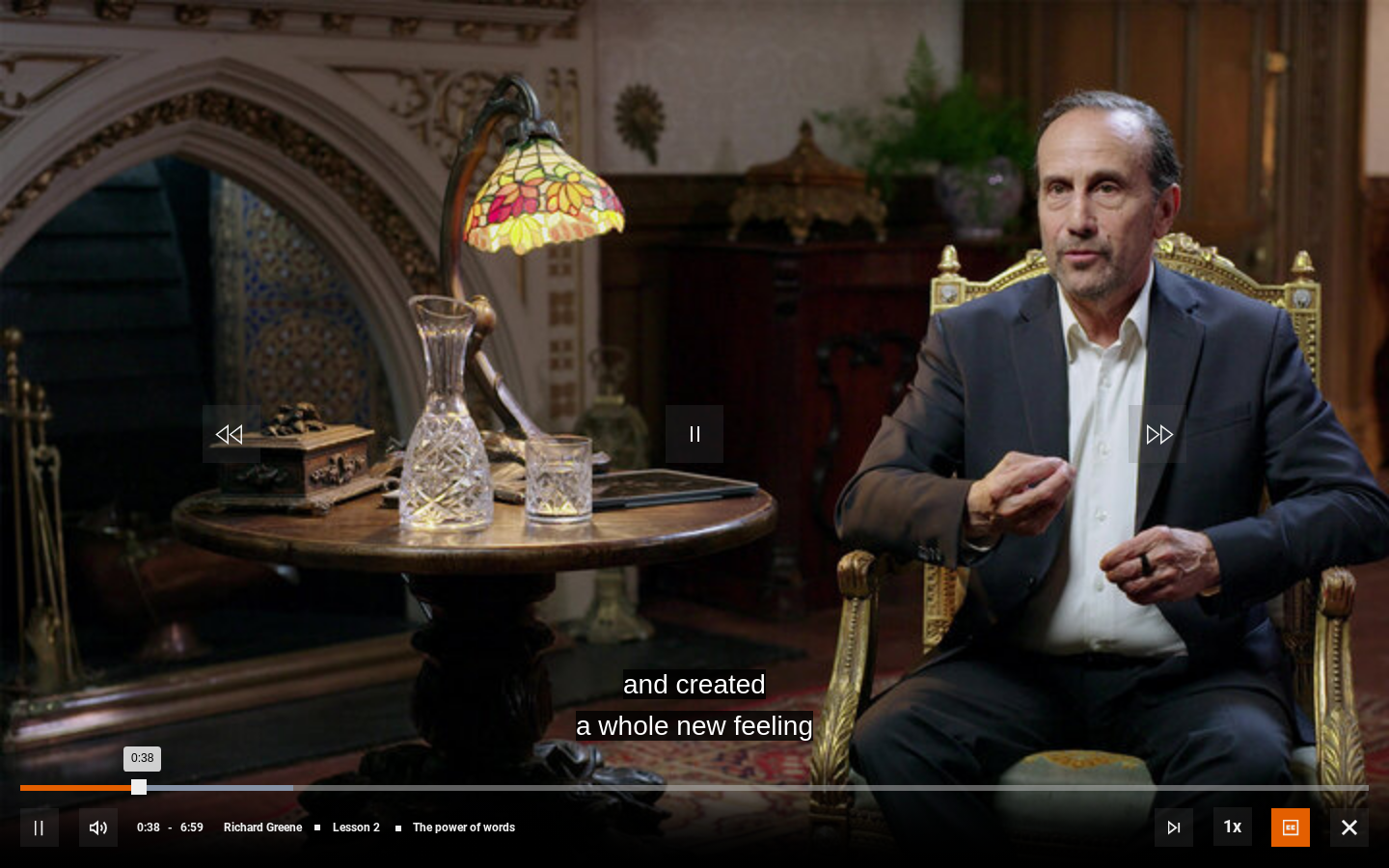 click on "Loaded :  20.27% 0:19 0:38" at bounding box center (694, 788) 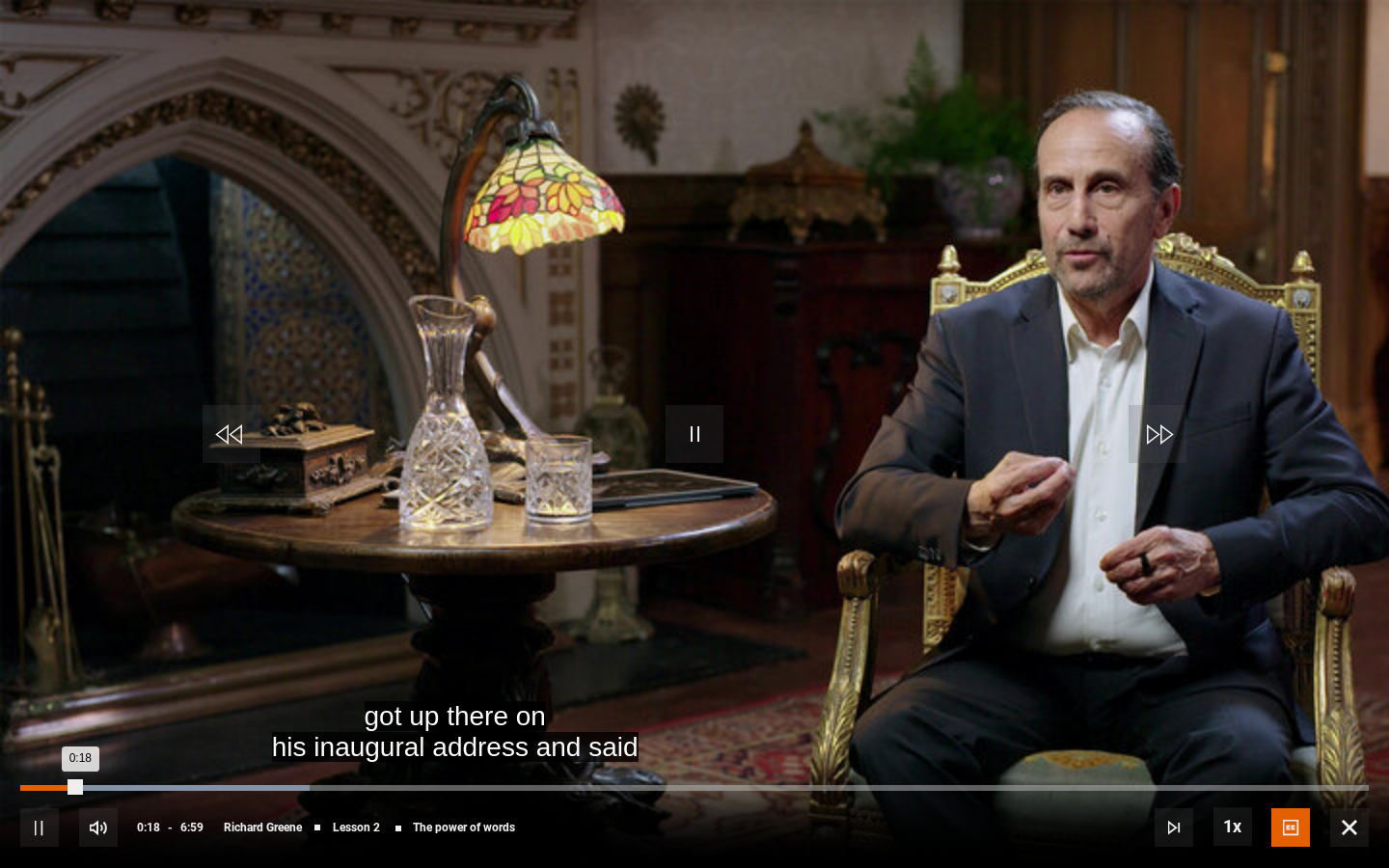 click on "0:14" at bounding box center (68, 788) 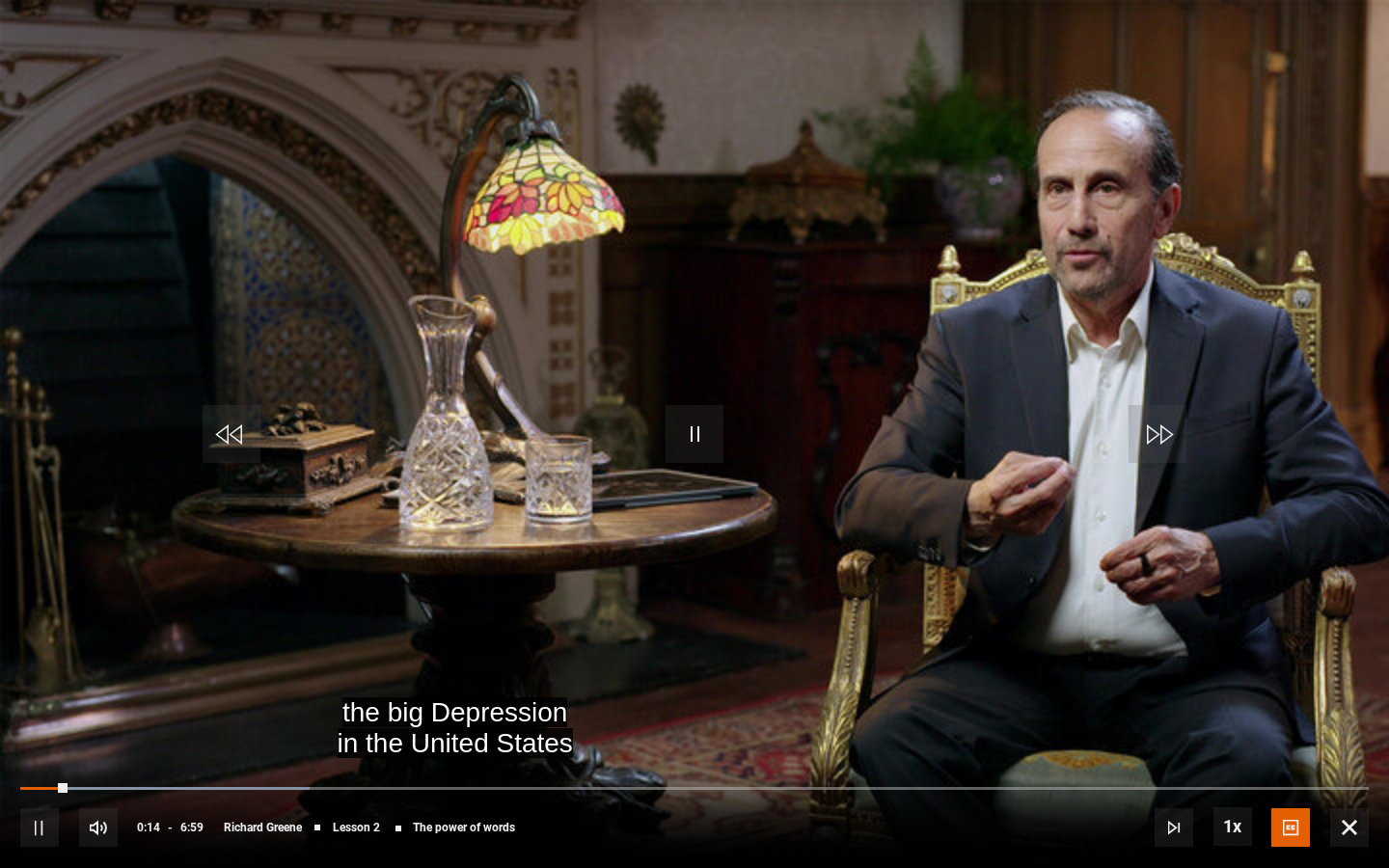 click on "10s Skip Back 10 seconds Pause 10s Skip Forward 10 seconds Loaded :  21.45% 0:14 0:14 Pause Mute Current Time  0:14 - Duration  6:59
Richard  Greene
Lesson 2
The power of words
1x Playback Rate 2x 1.5x 1x , selected 0.5x Captions captions off English  Captions , selected" at bounding box center (694, 814) 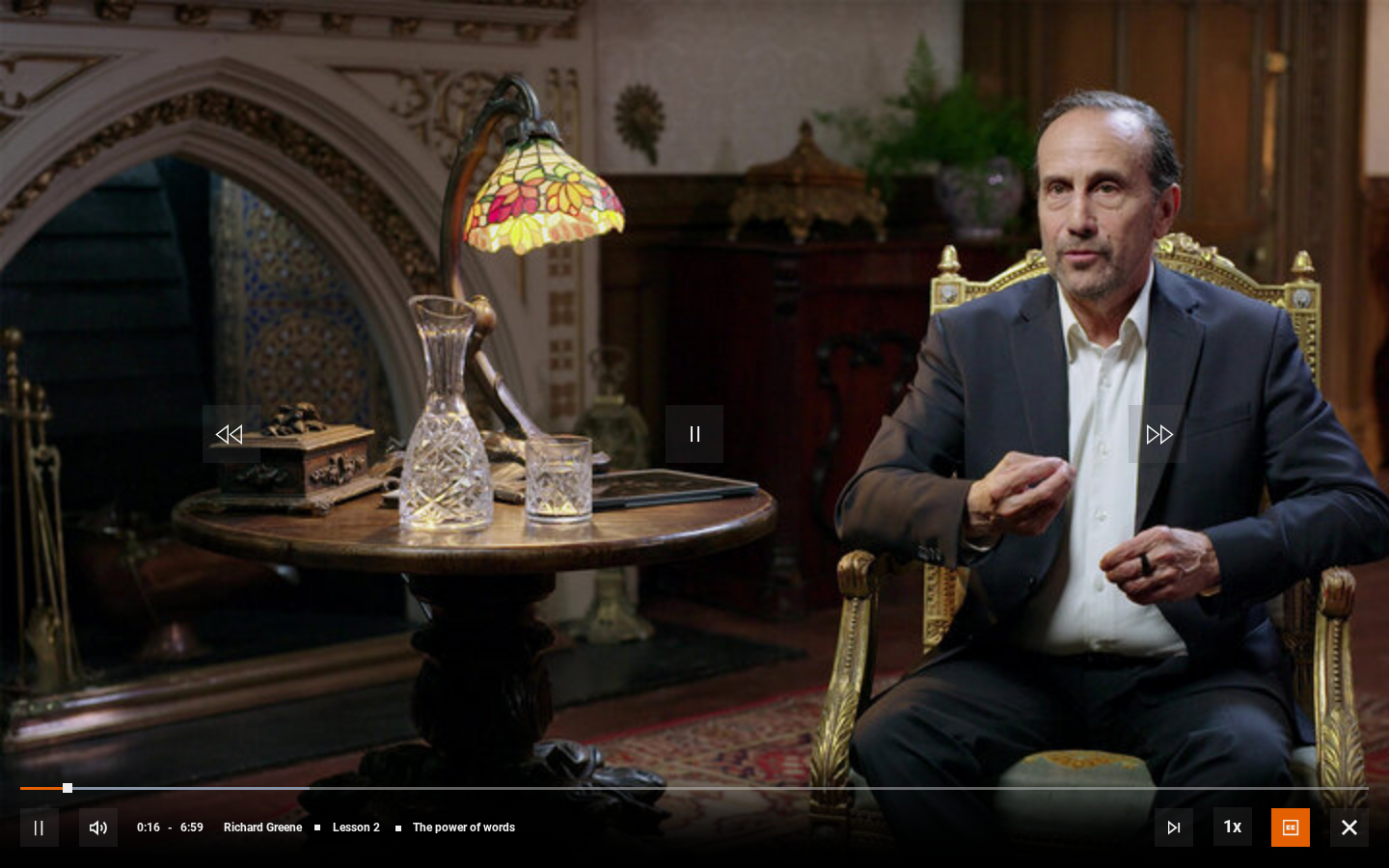 drag, startPoint x: 41, startPoint y: 784, endPoint x: 0, endPoint y: 788, distance: 41.19466 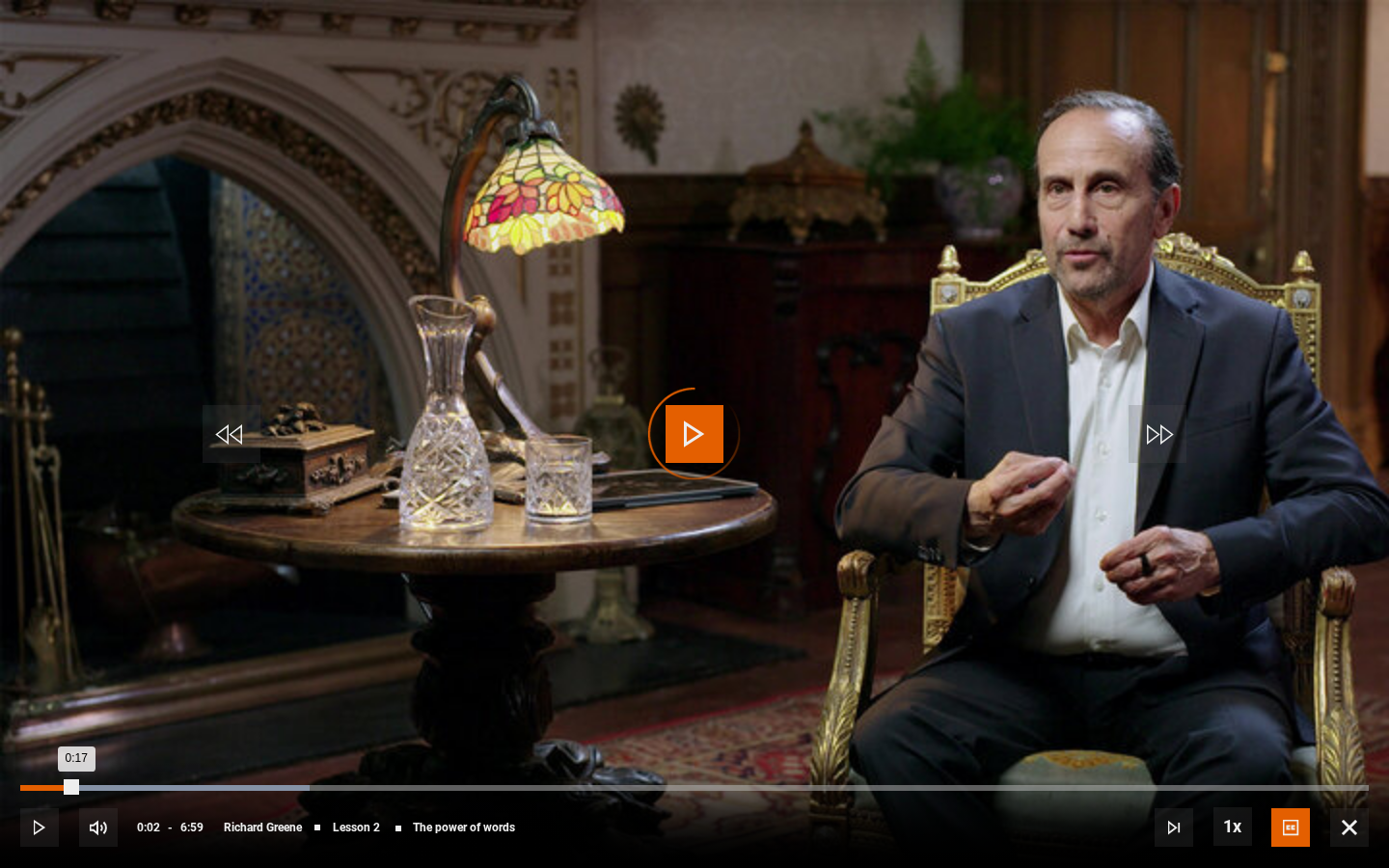 click on "0:02" at bounding box center [28, 788] 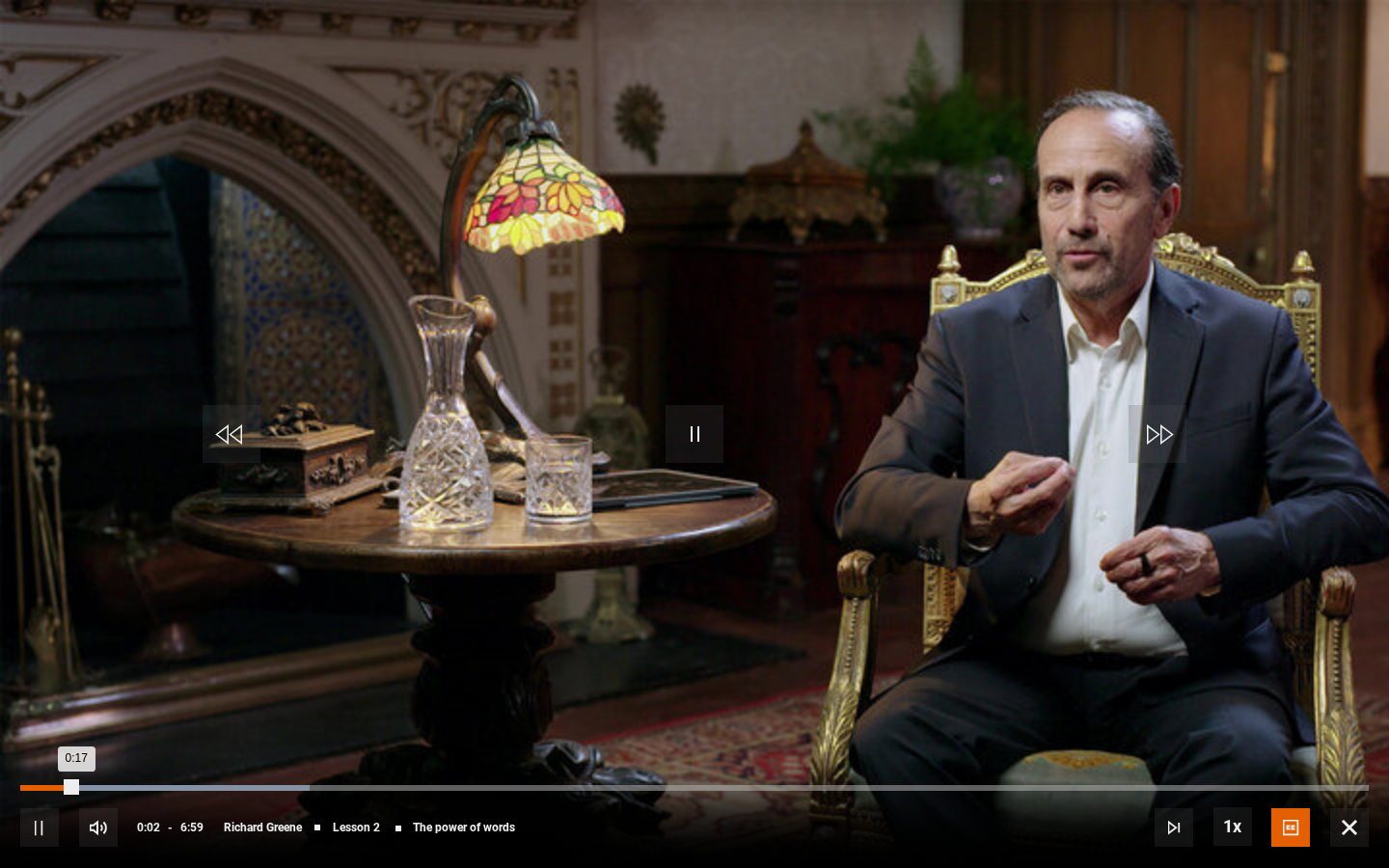 click on "Loaded :  21.45% 0:02 0:17" at bounding box center (694, 788) 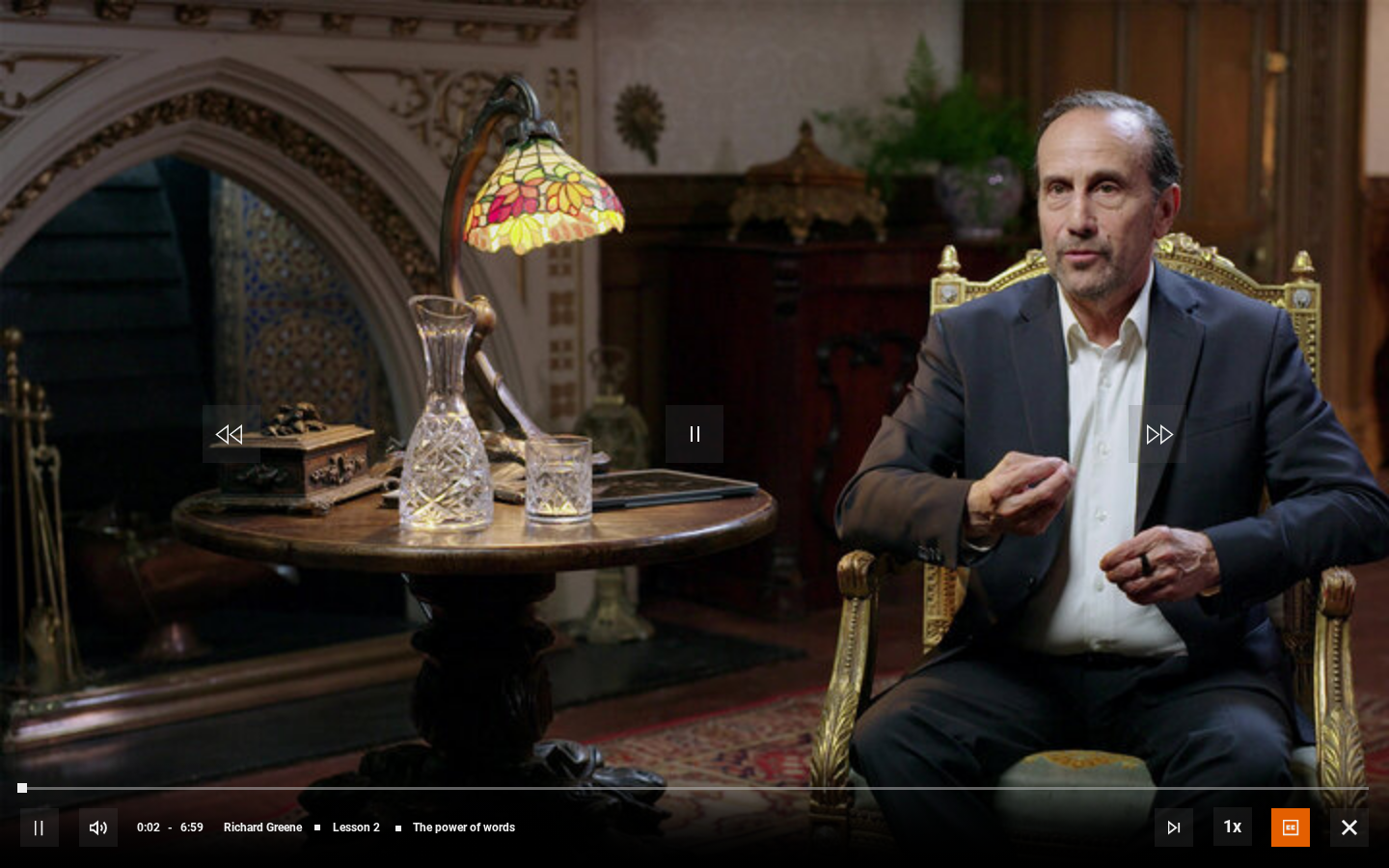 click at bounding box center (694, 434) 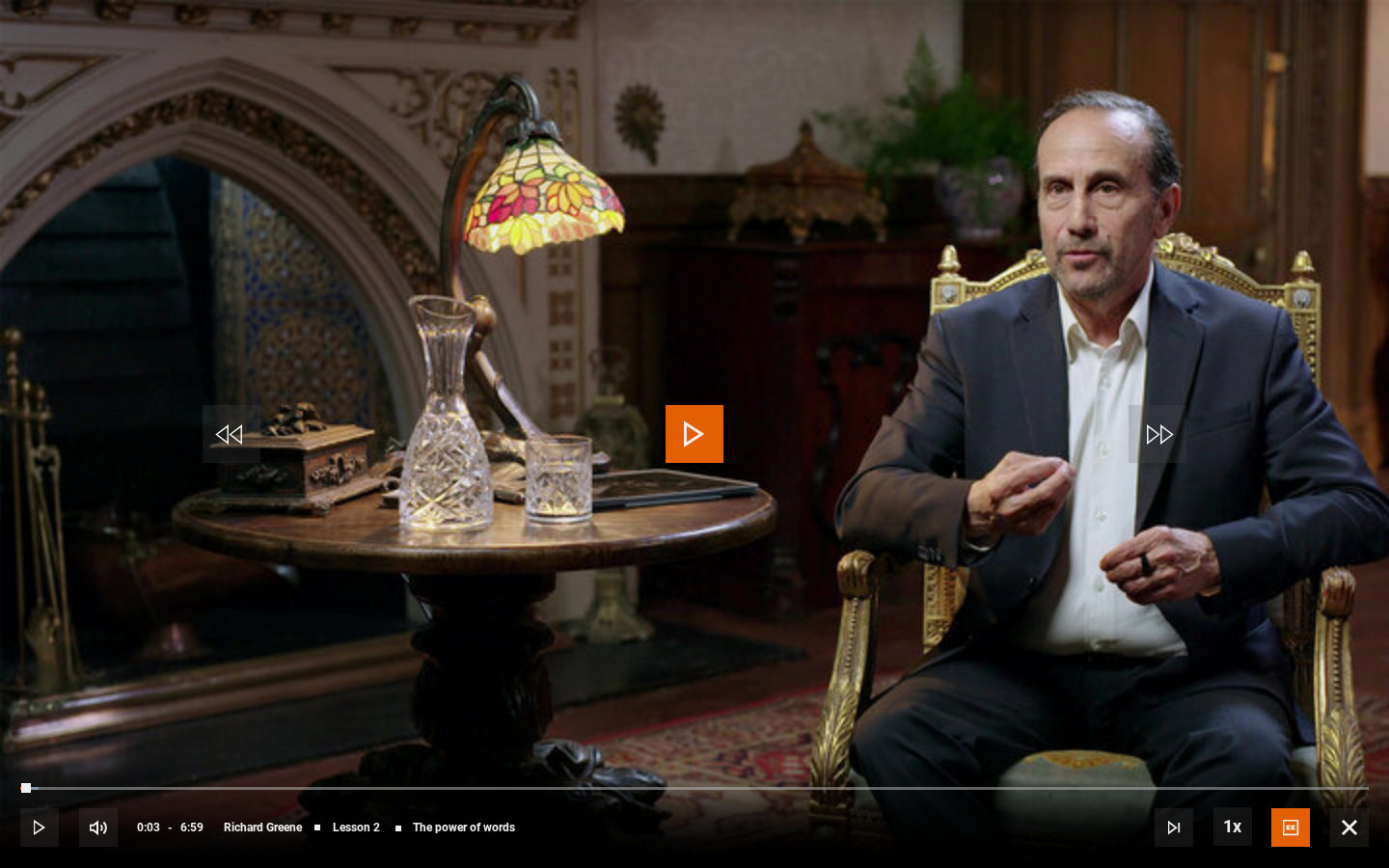 click at bounding box center [694, 434] 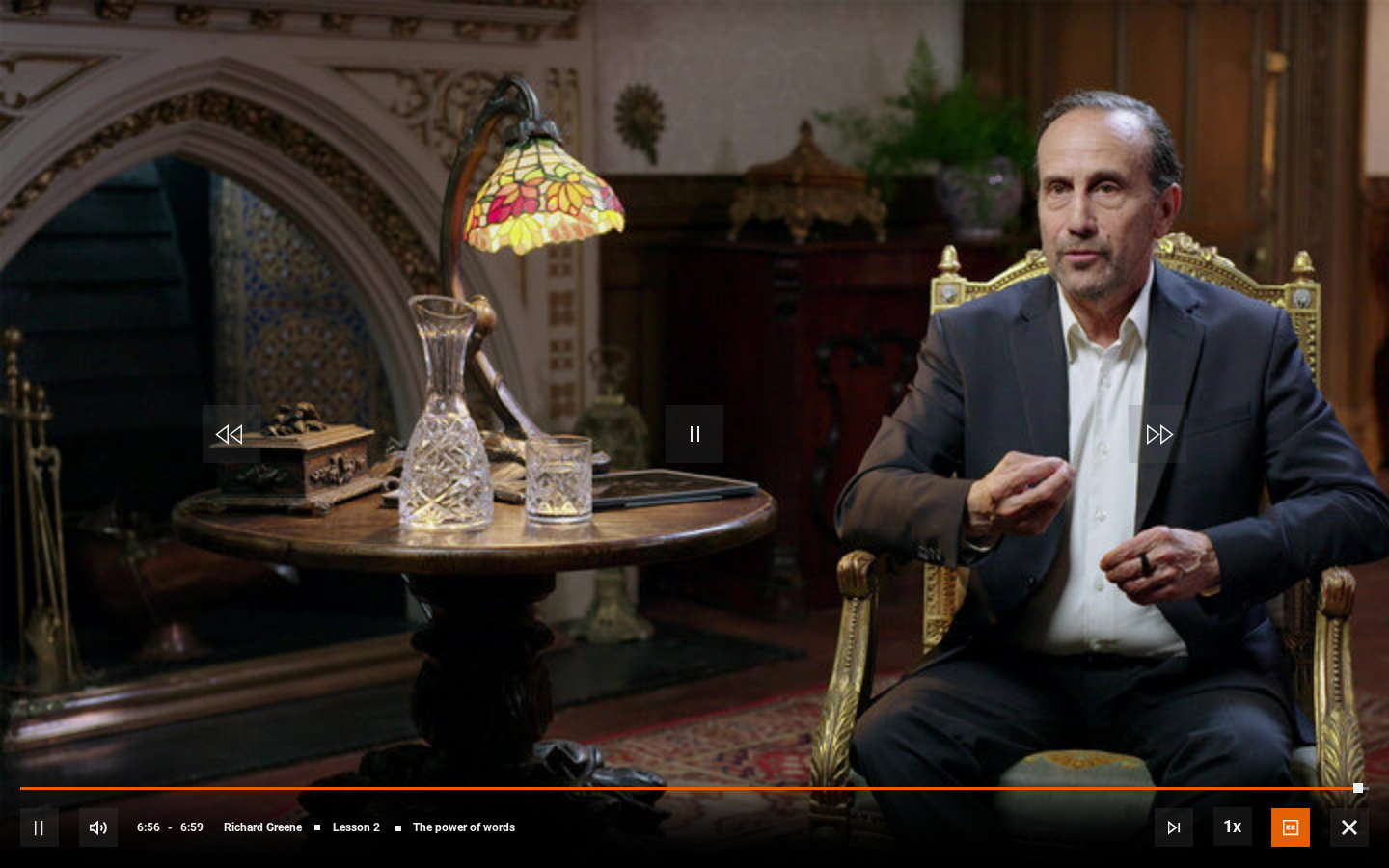 click at bounding box center (1174, 827) 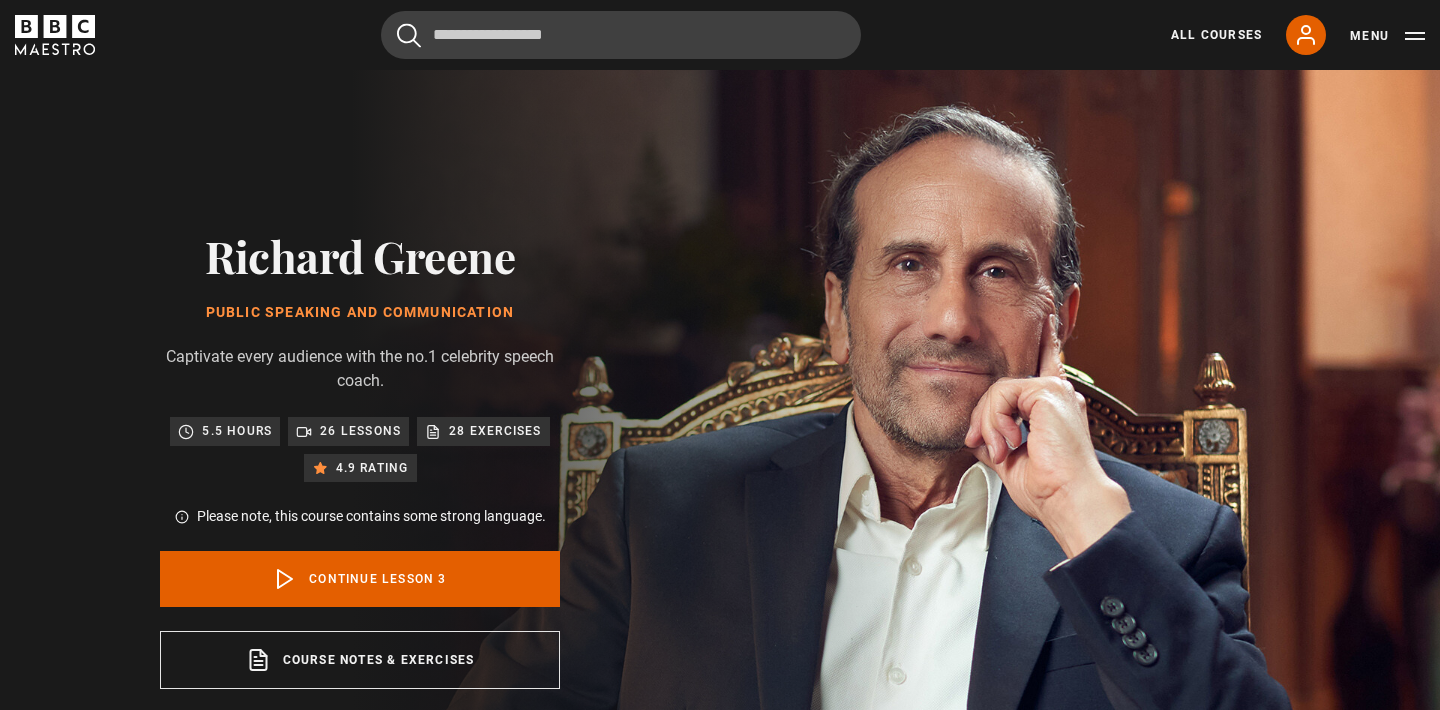 scroll, scrollTop: 847, scrollLeft: 0, axis: vertical 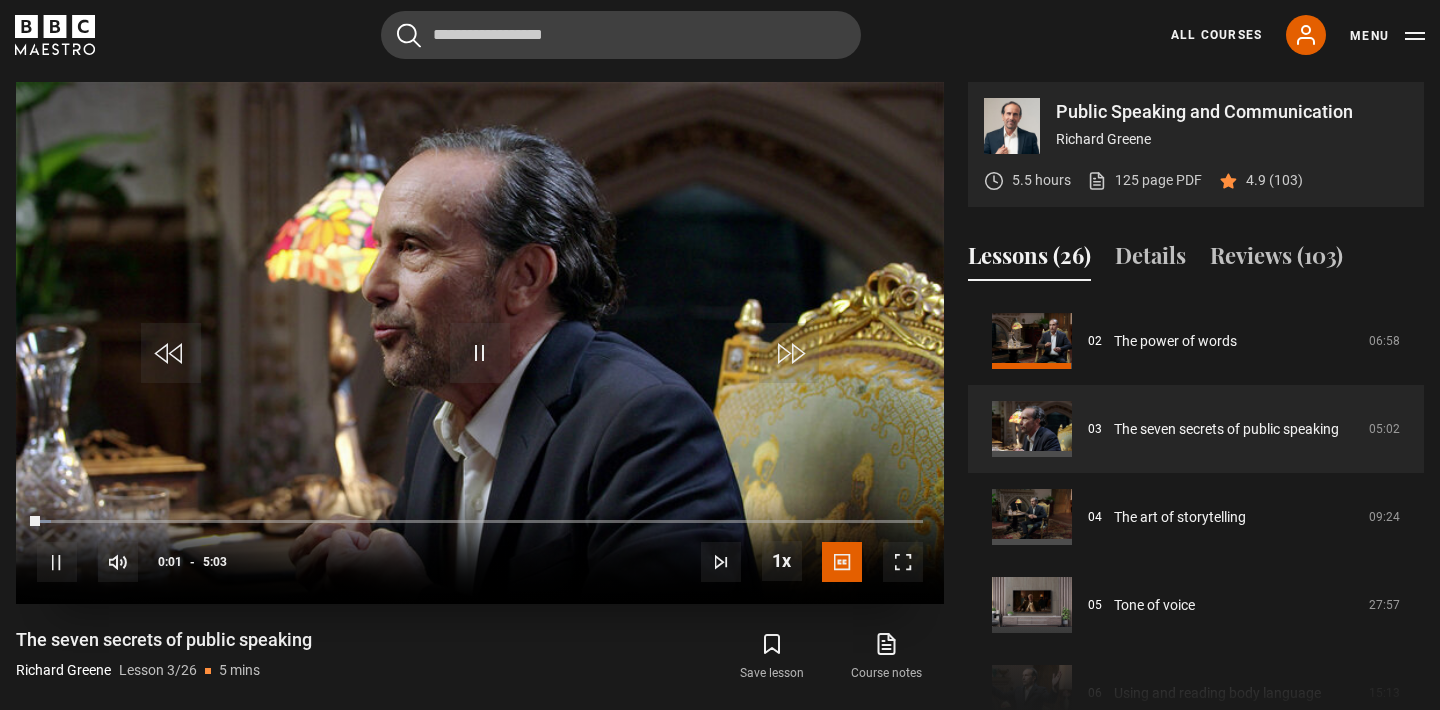 click at bounding box center (903, 562) 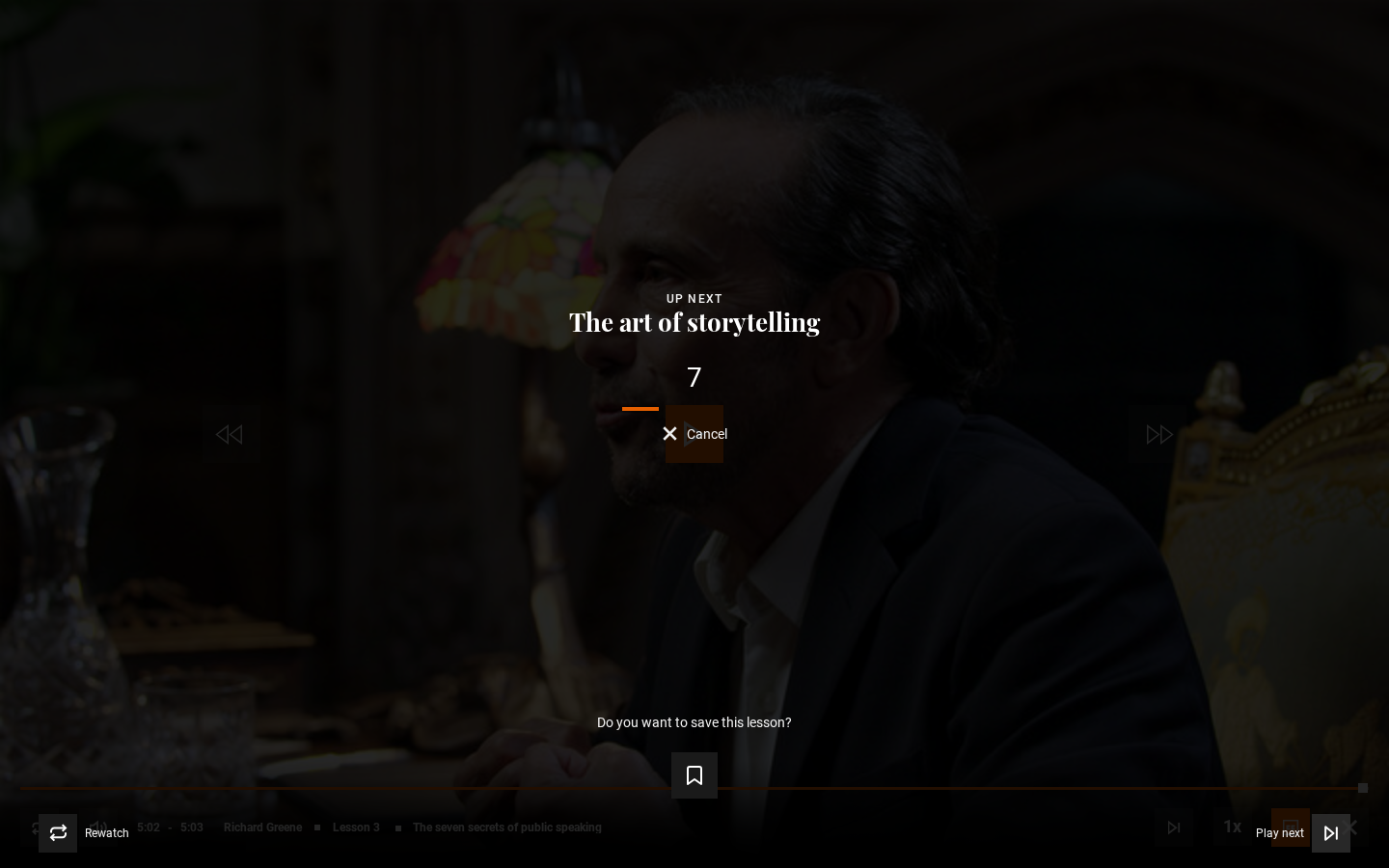 click on "Play next
Play next" at bounding box center (1303, 833) 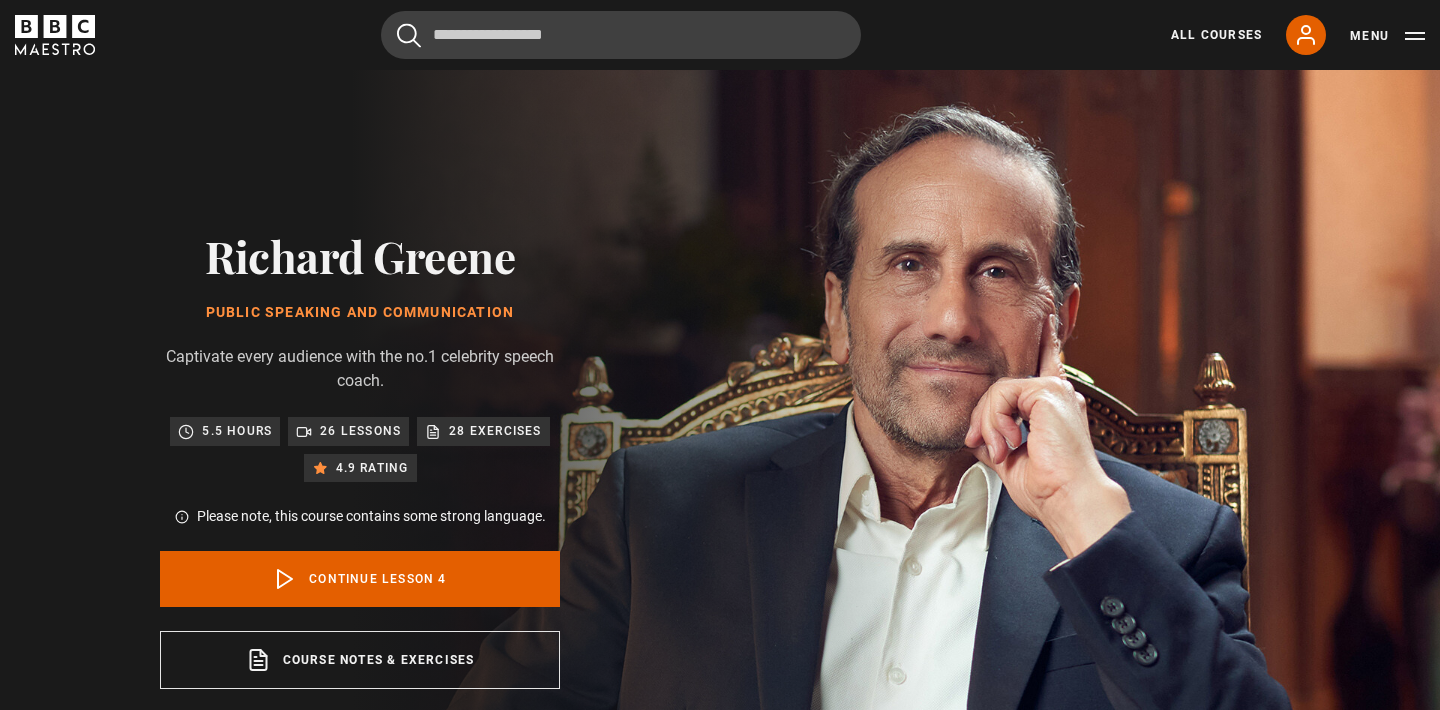 scroll, scrollTop: 847, scrollLeft: 0, axis: vertical 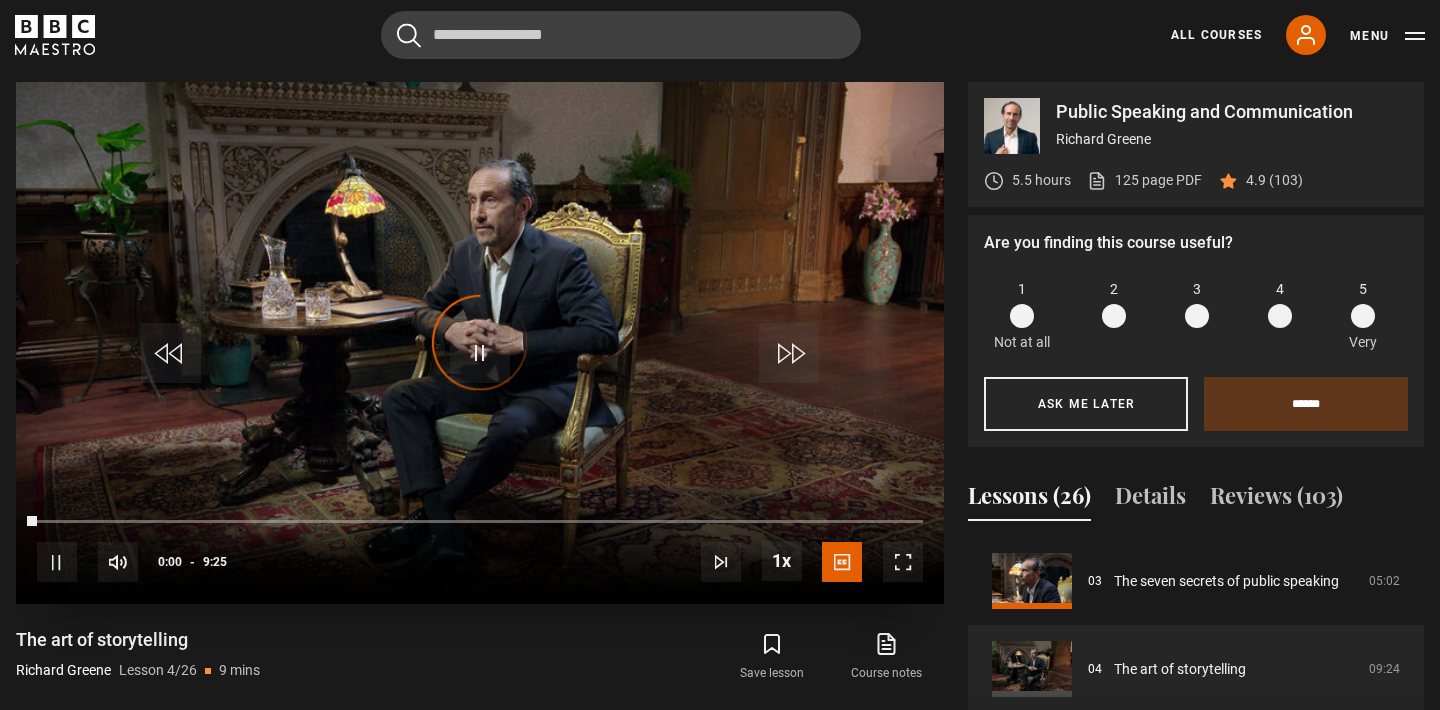 click at bounding box center [903, 562] 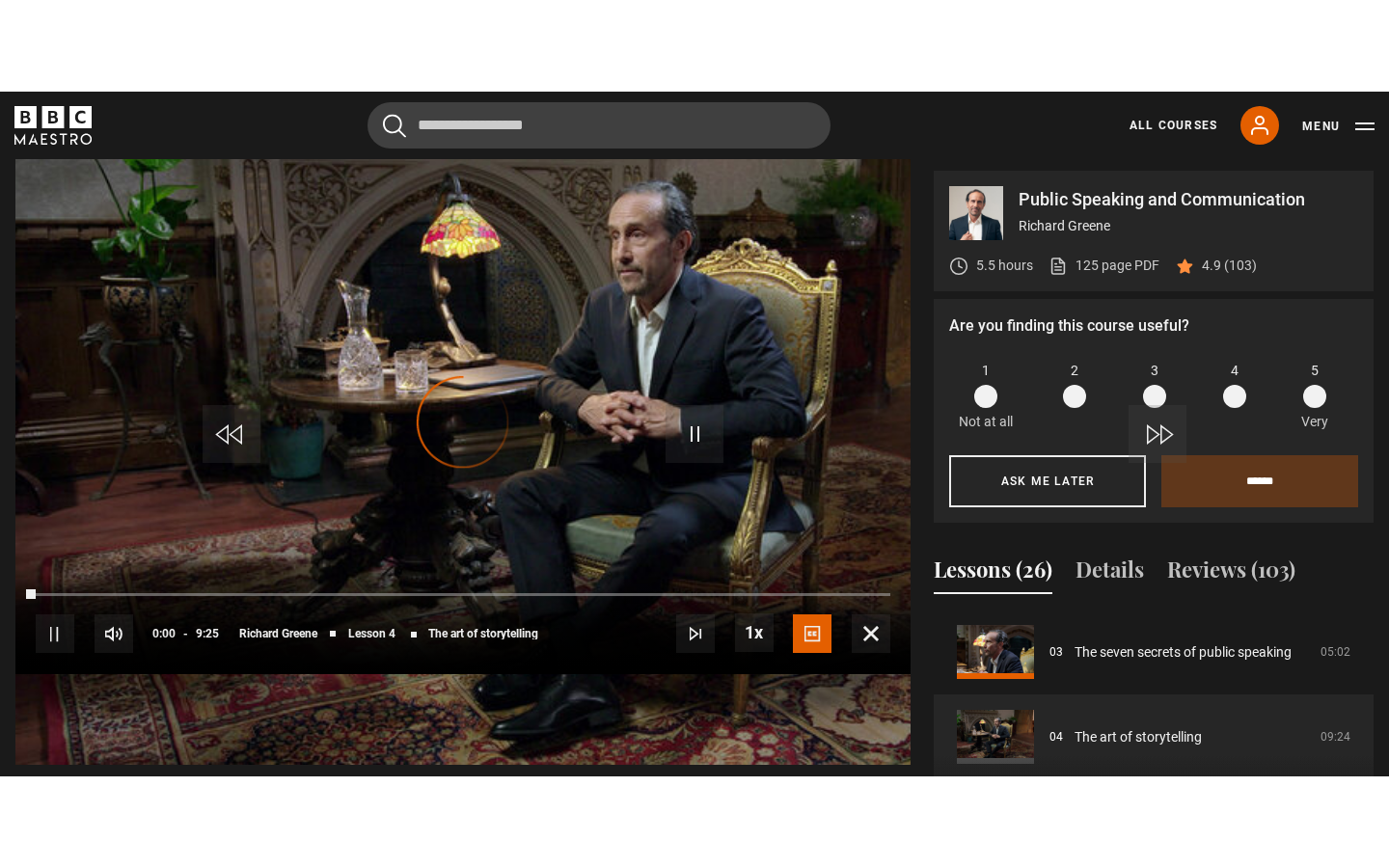 scroll, scrollTop: 878, scrollLeft: 0, axis: vertical 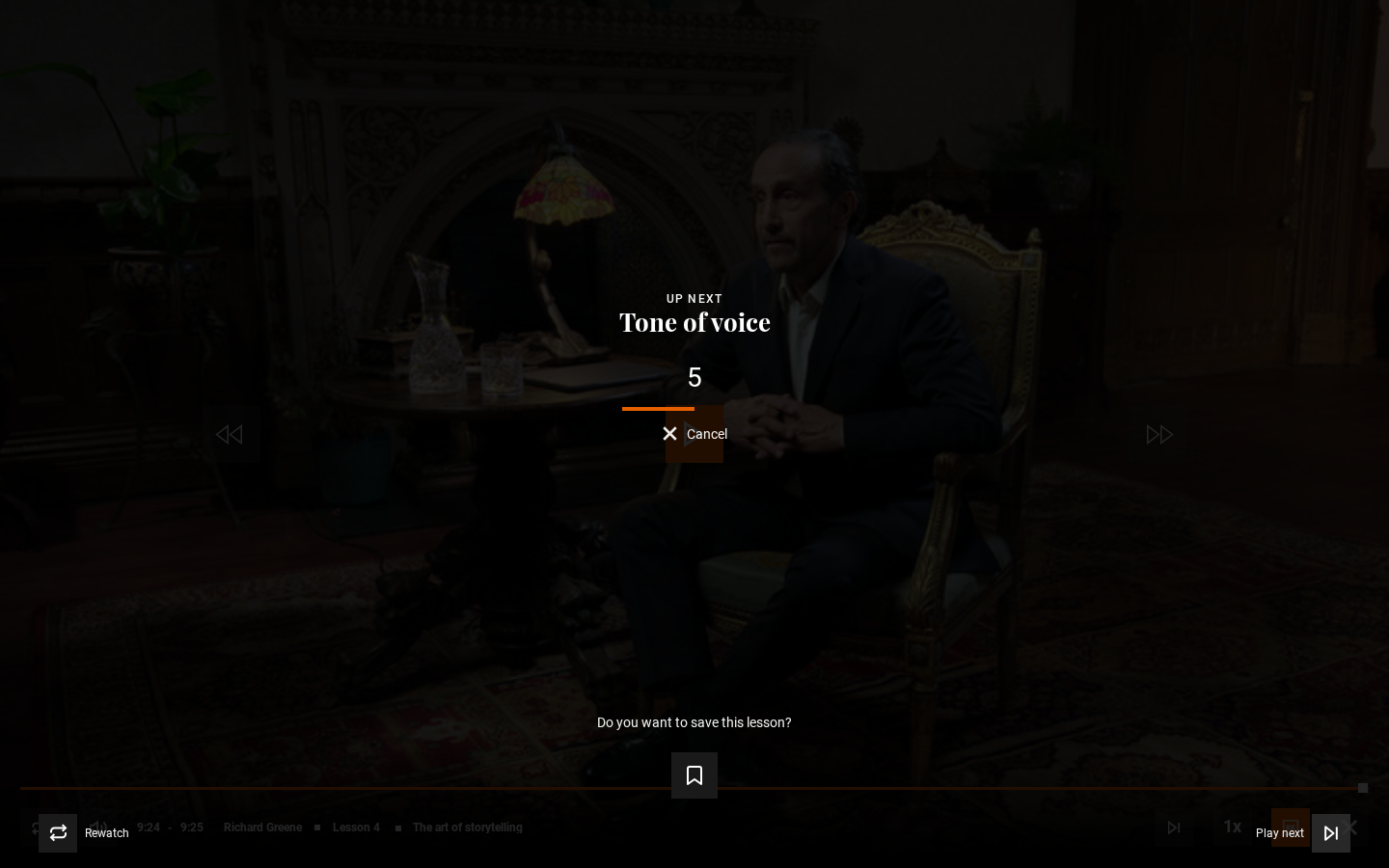 click at bounding box center (1331, 833) 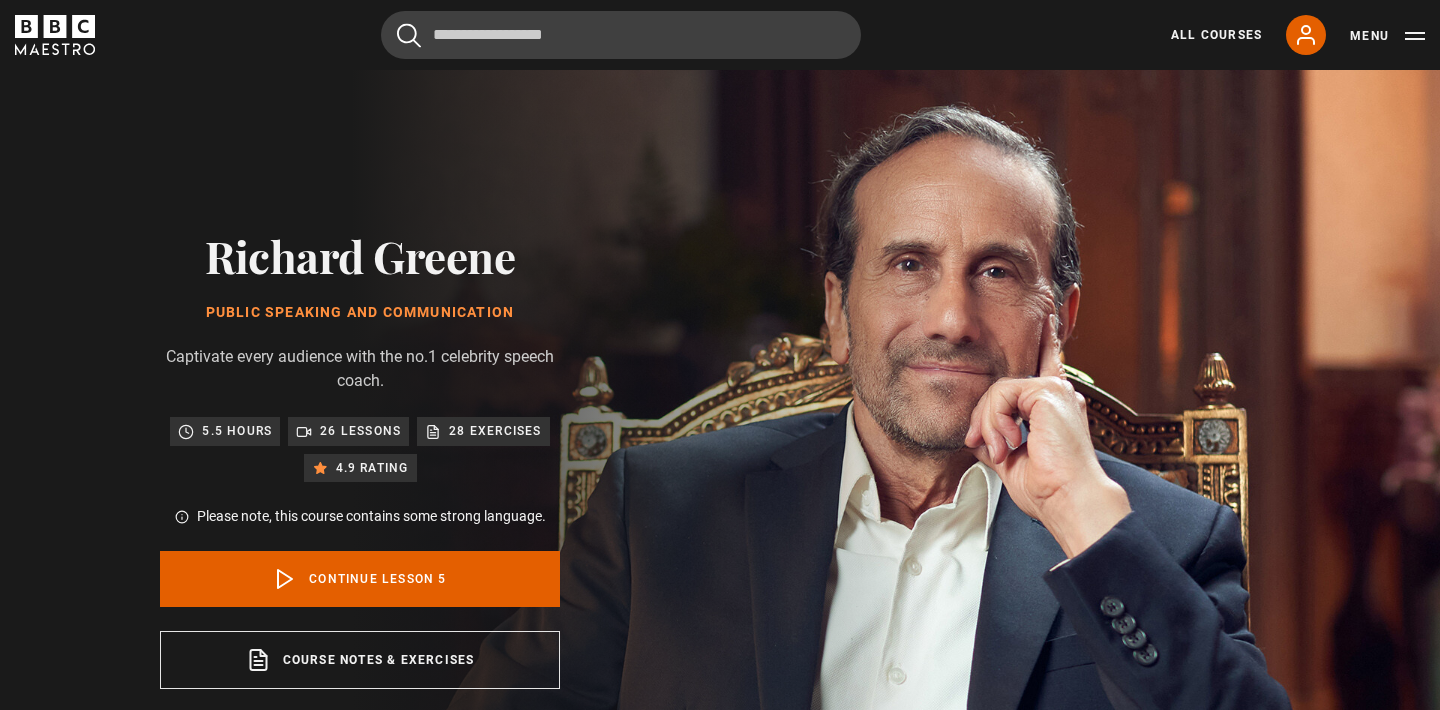 scroll, scrollTop: 847, scrollLeft: 0, axis: vertical 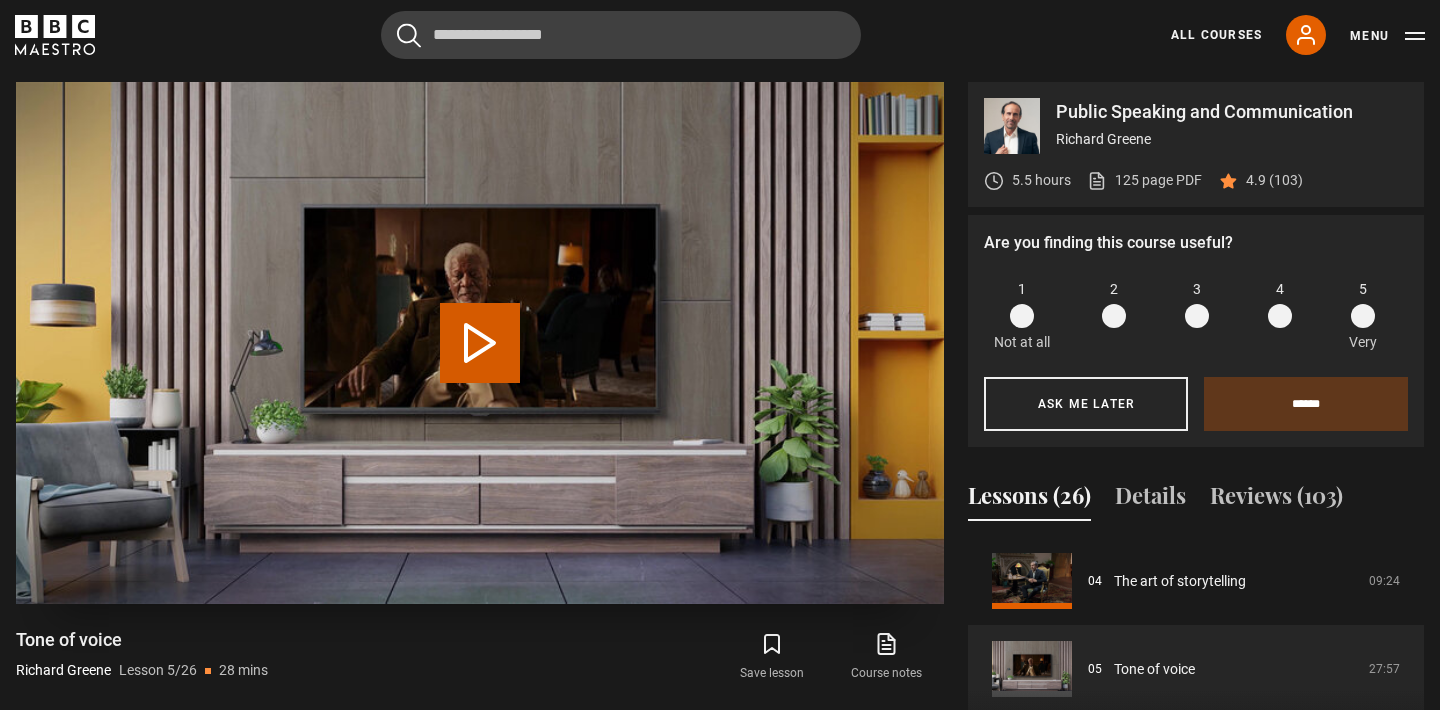 click on "Play Lesson Tone of voice" at bounding box center (480, 343) 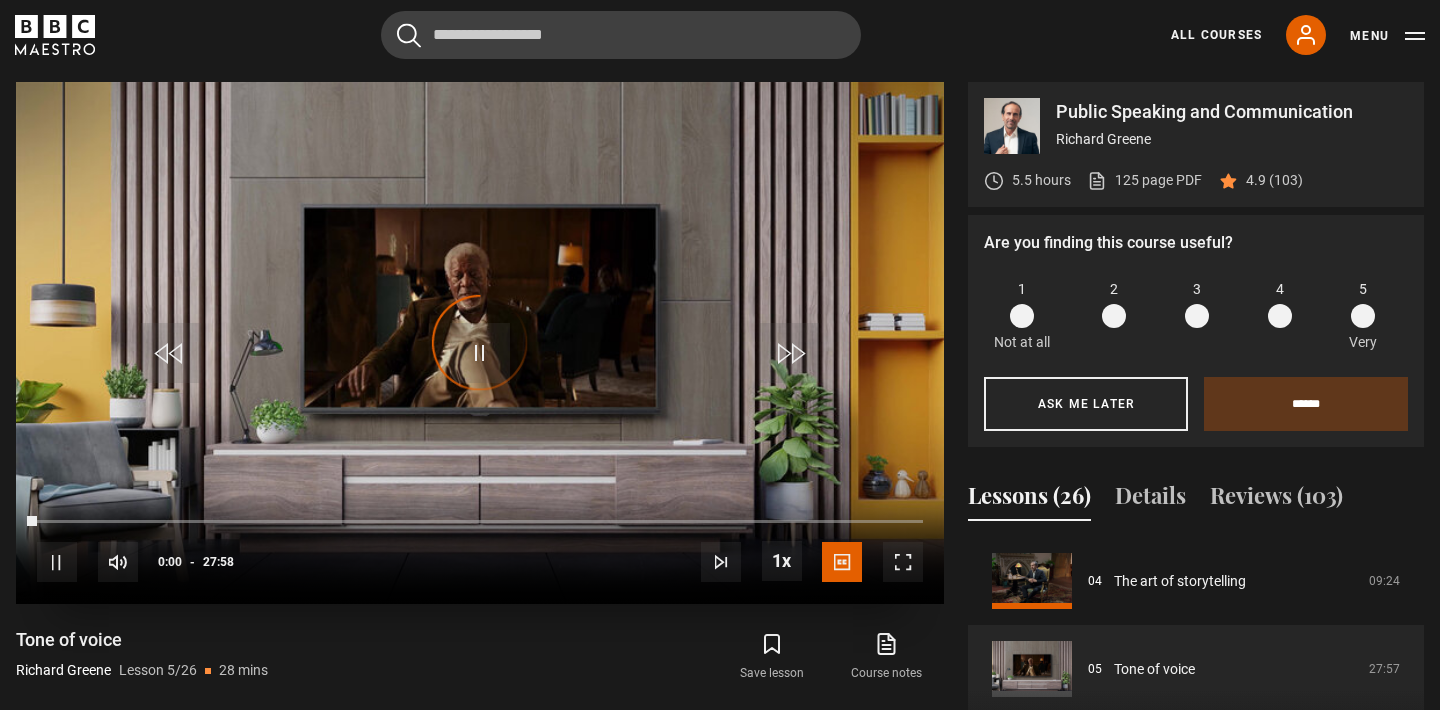 click at bounding box center (903, 562) 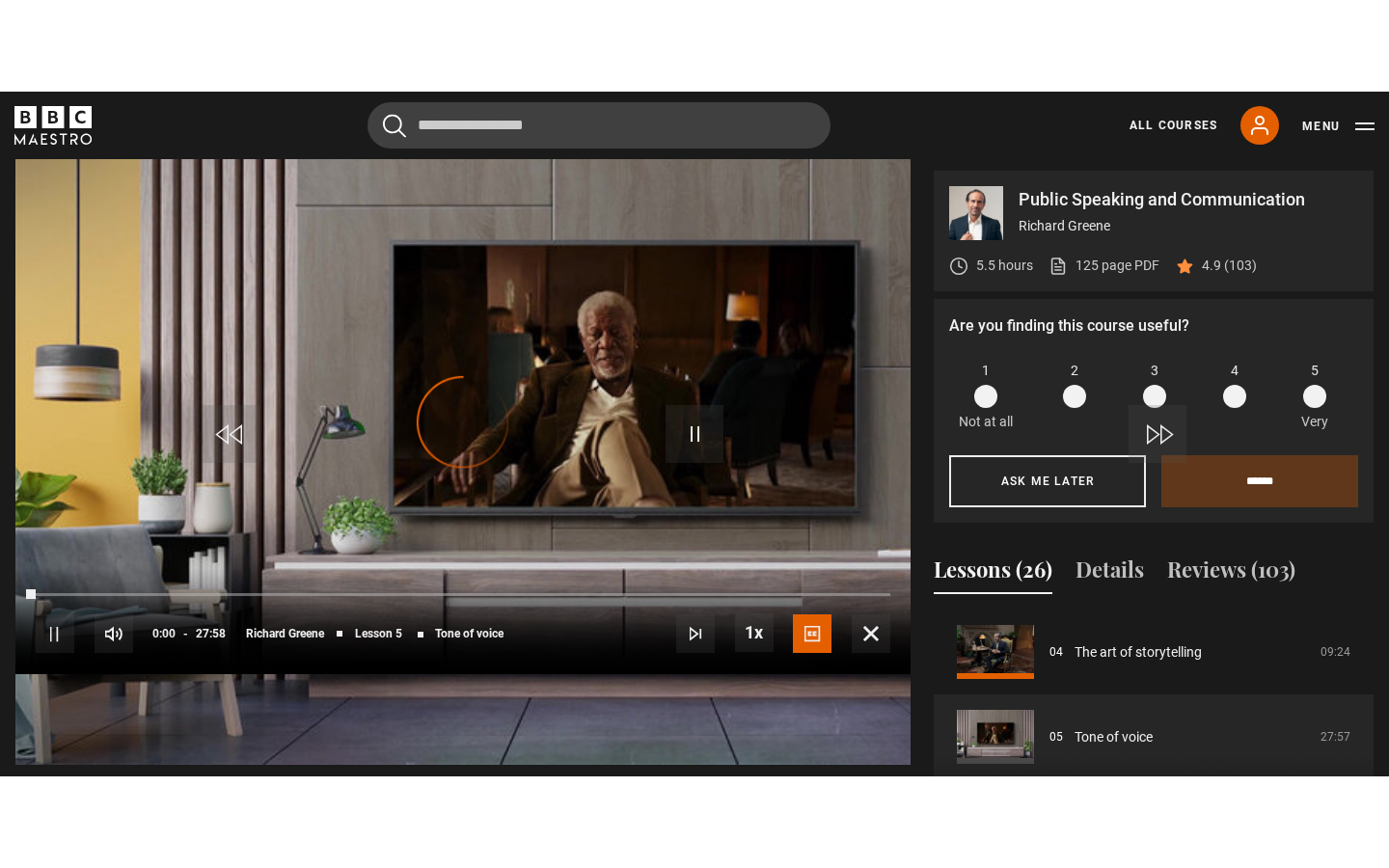 scroll, scrollTop: 878, scrollLeft: 0, axis: vertical 